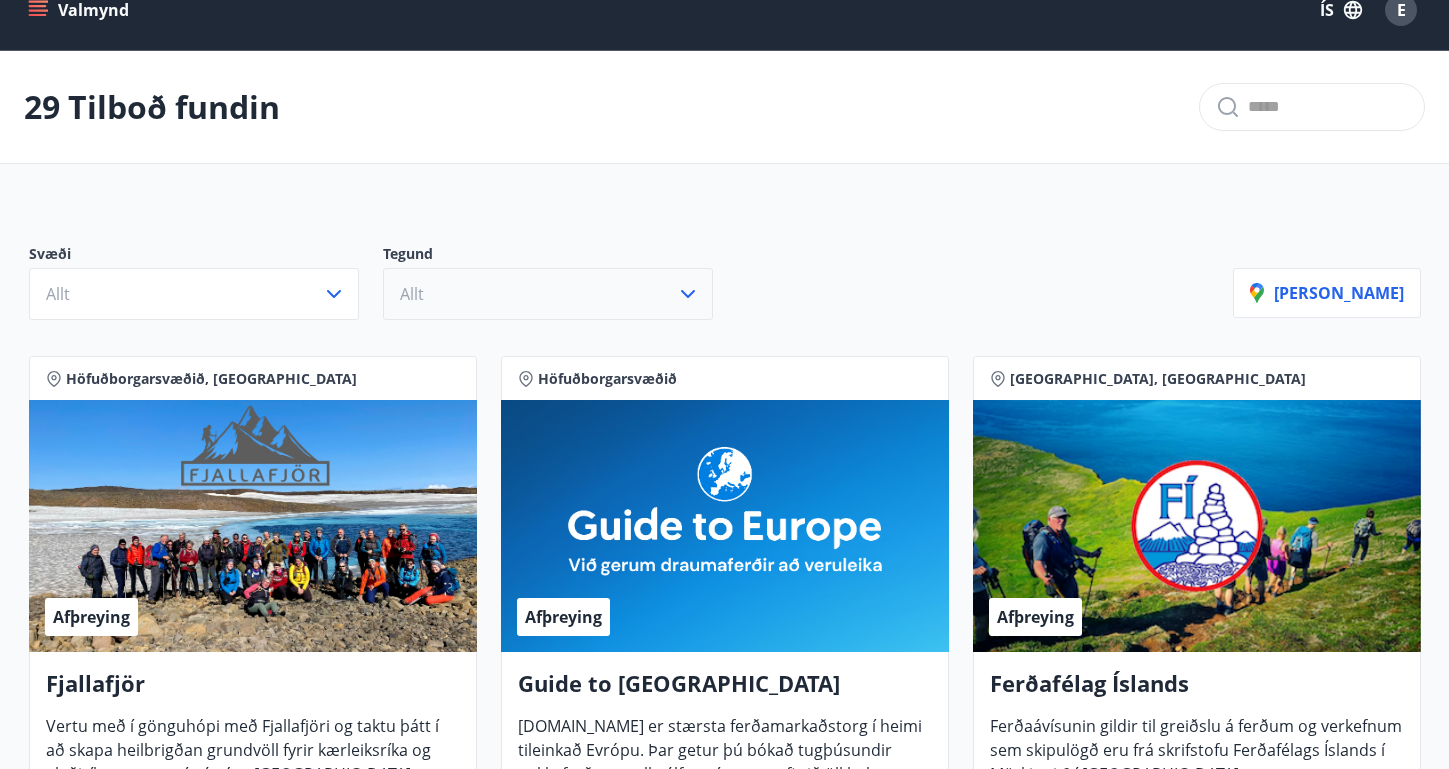 scroll, scrollTop: 27, scrollLeft: 0, axis: vertical 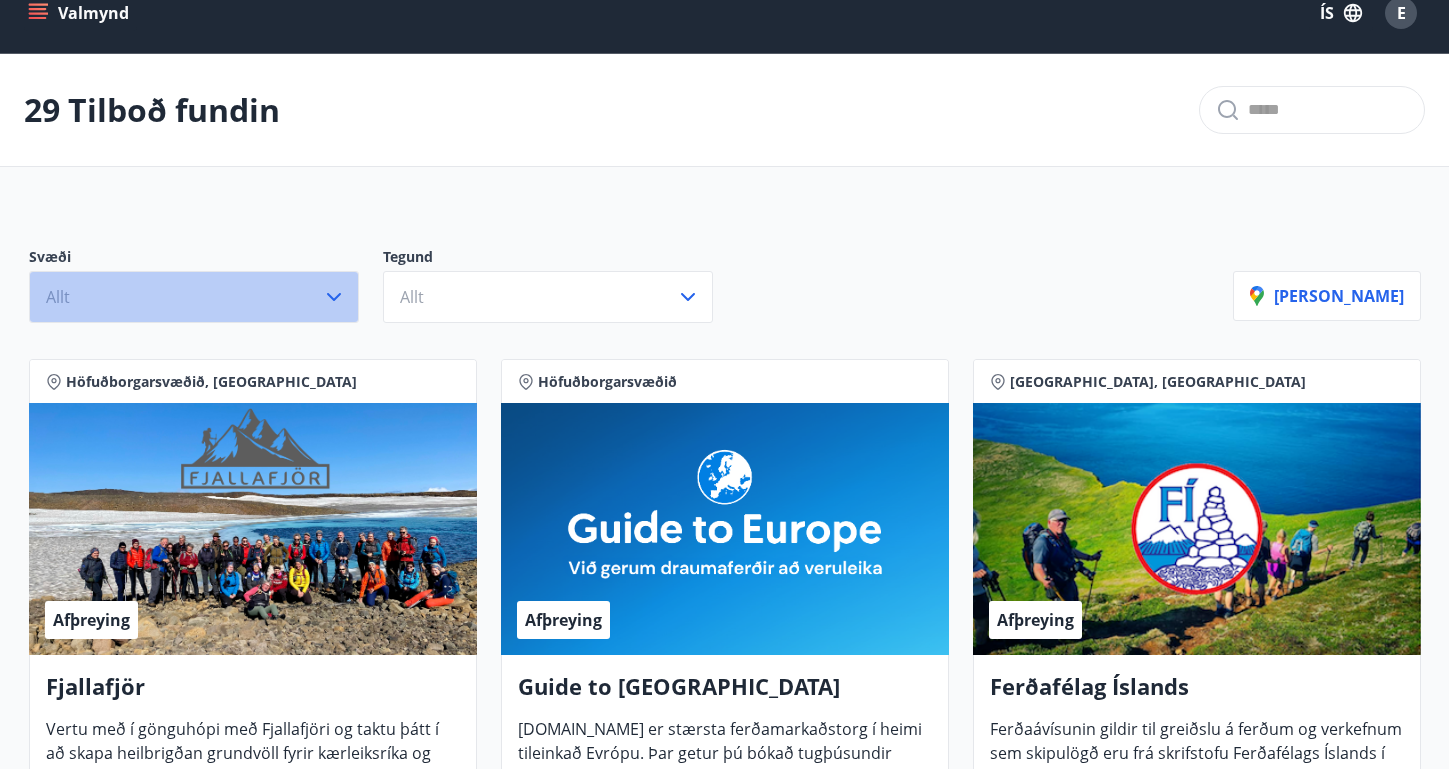 click 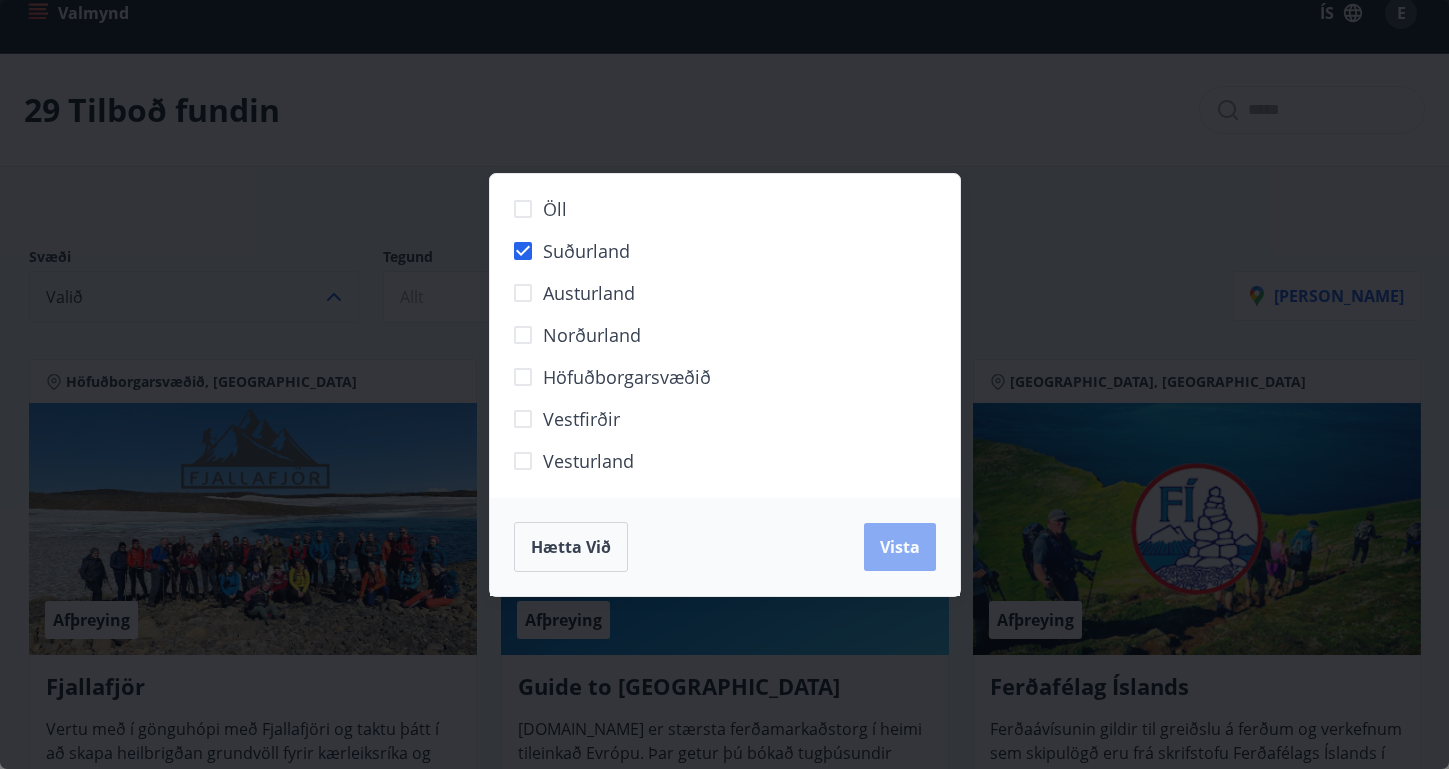 click on "Vista" at bounding box center (900, 547) 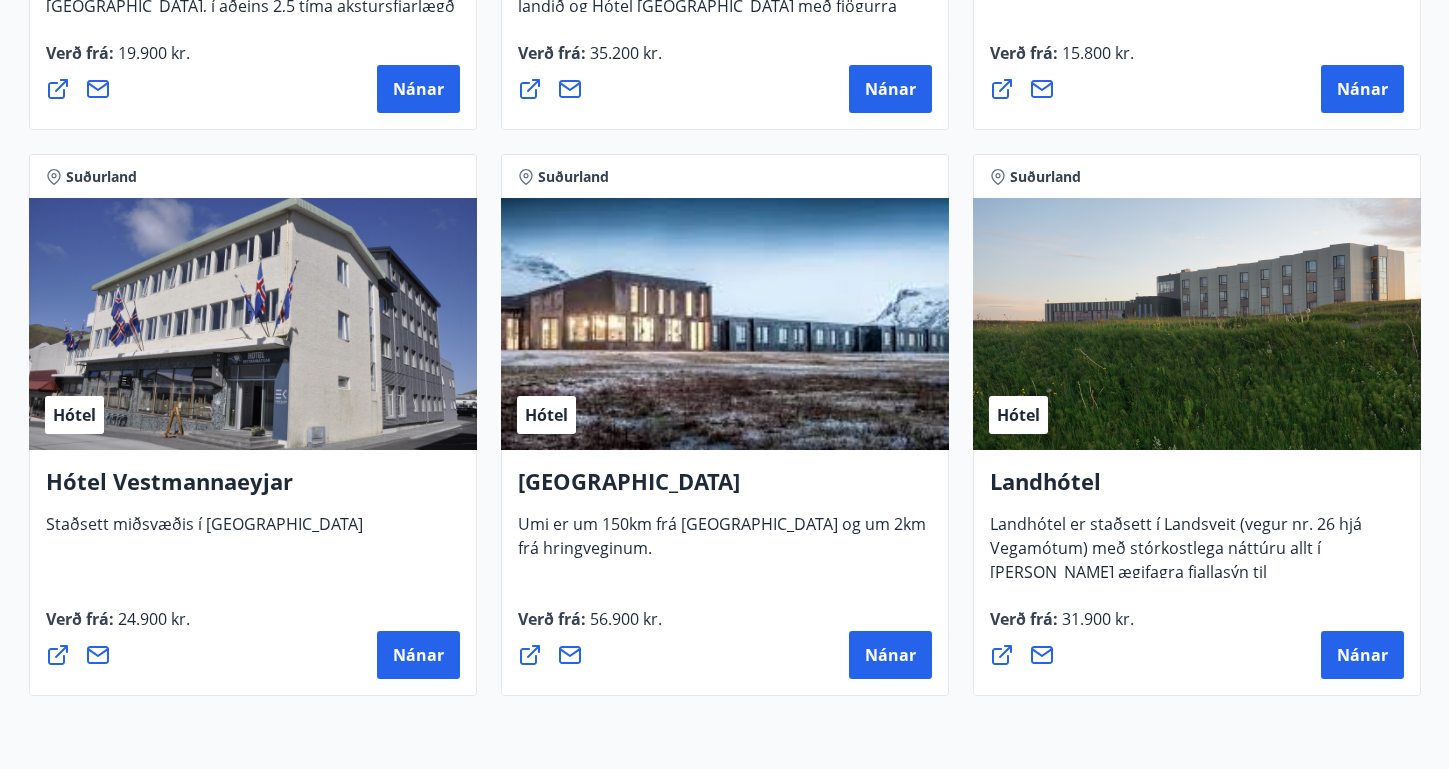 scroll, scrollTop: 1426, scrollLeft: 0, axis: vertical 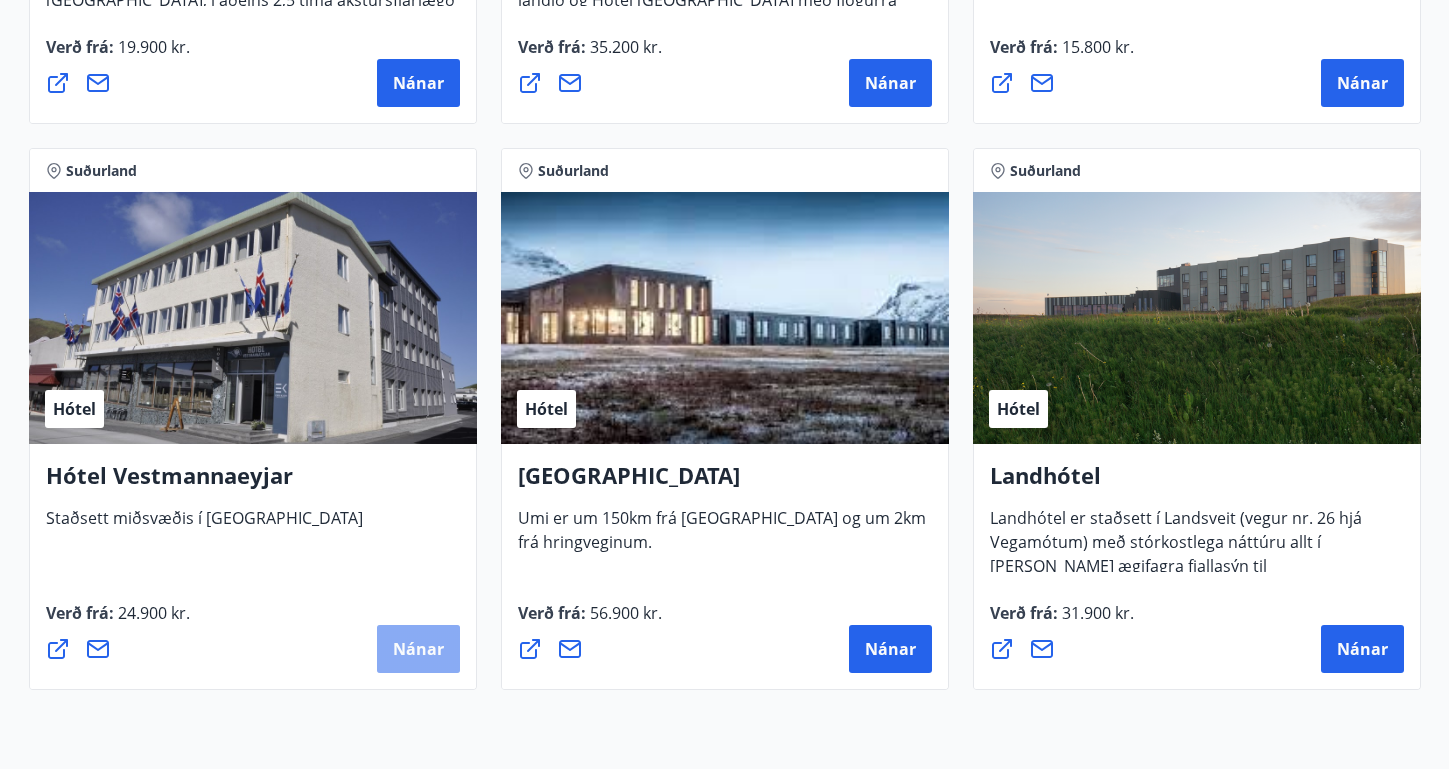click on "Nánar" at bounding box center [418, 649] 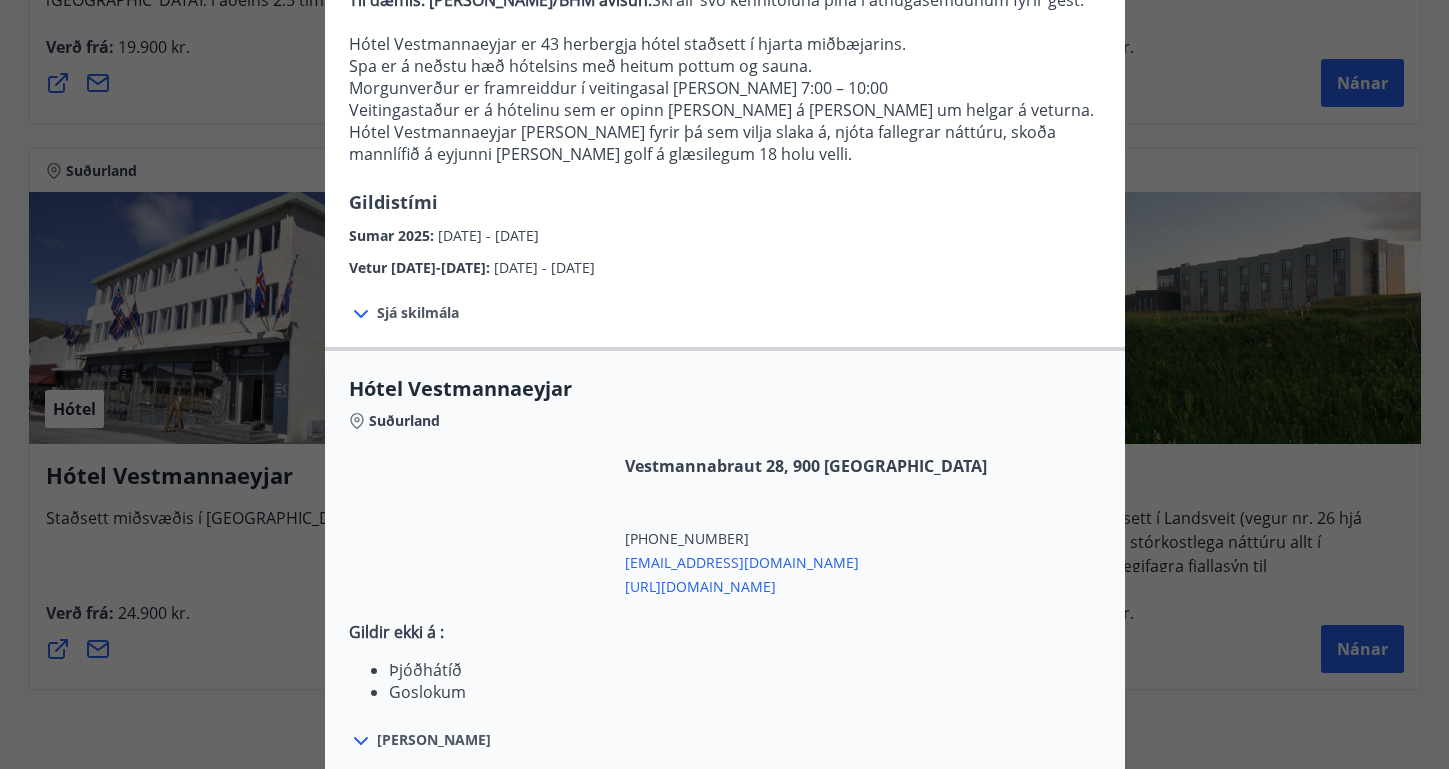 scroll, scrollTop: 296, scrollLeft: 0, axis: vertical 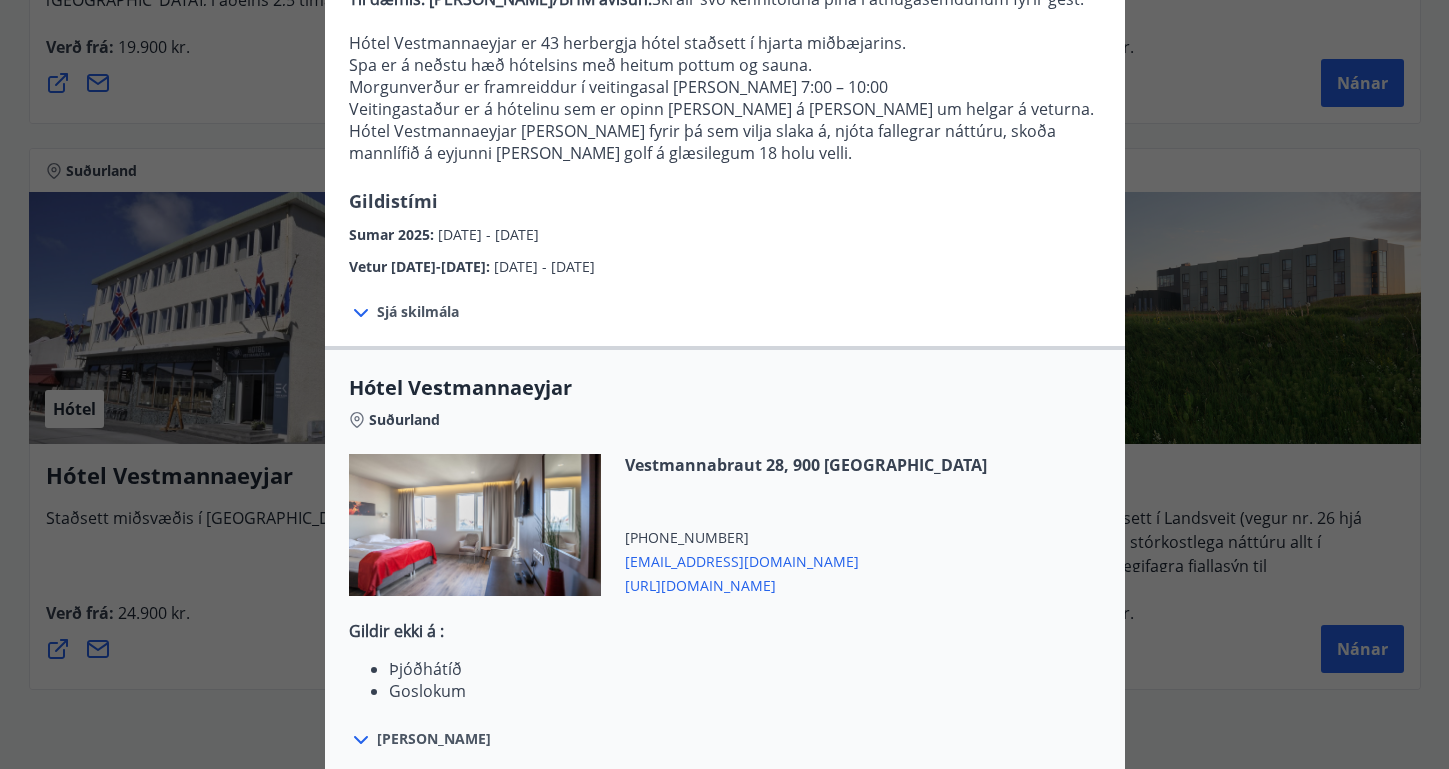 click on "Sjá skilmála" at bounding box center [418, 312] 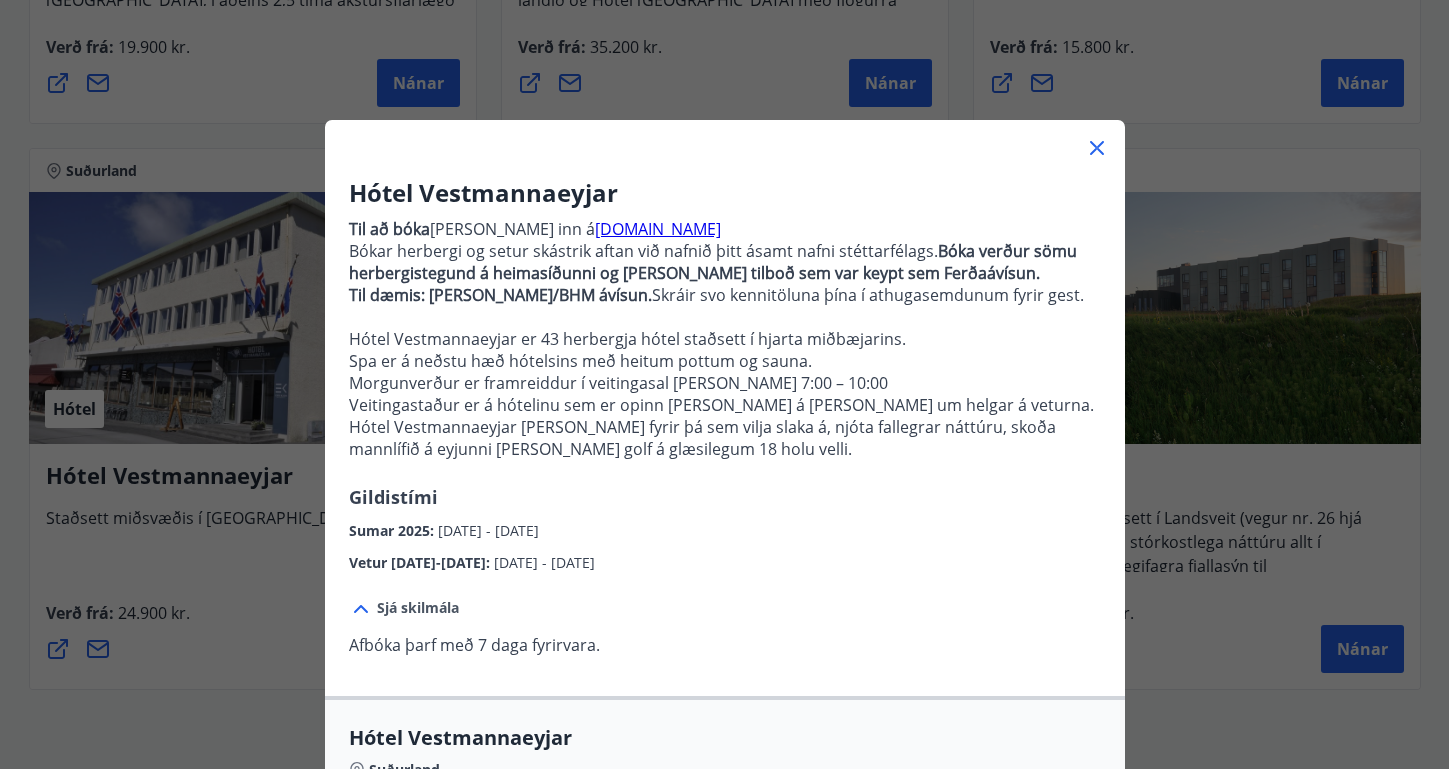 scroll, scrollTop: 0, scrollLeft: 0, axis: both 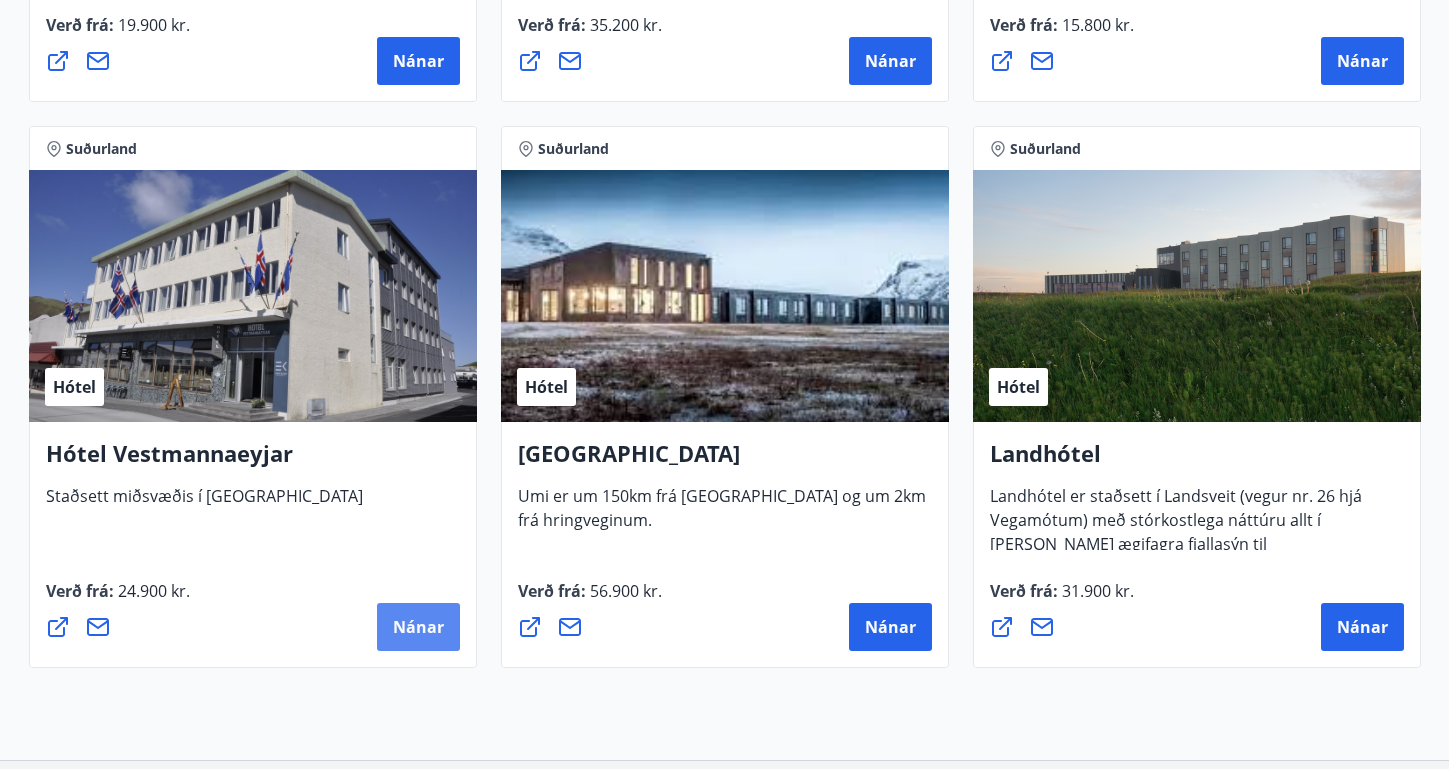 click on "Nánar" at bounding box center (418, 627) 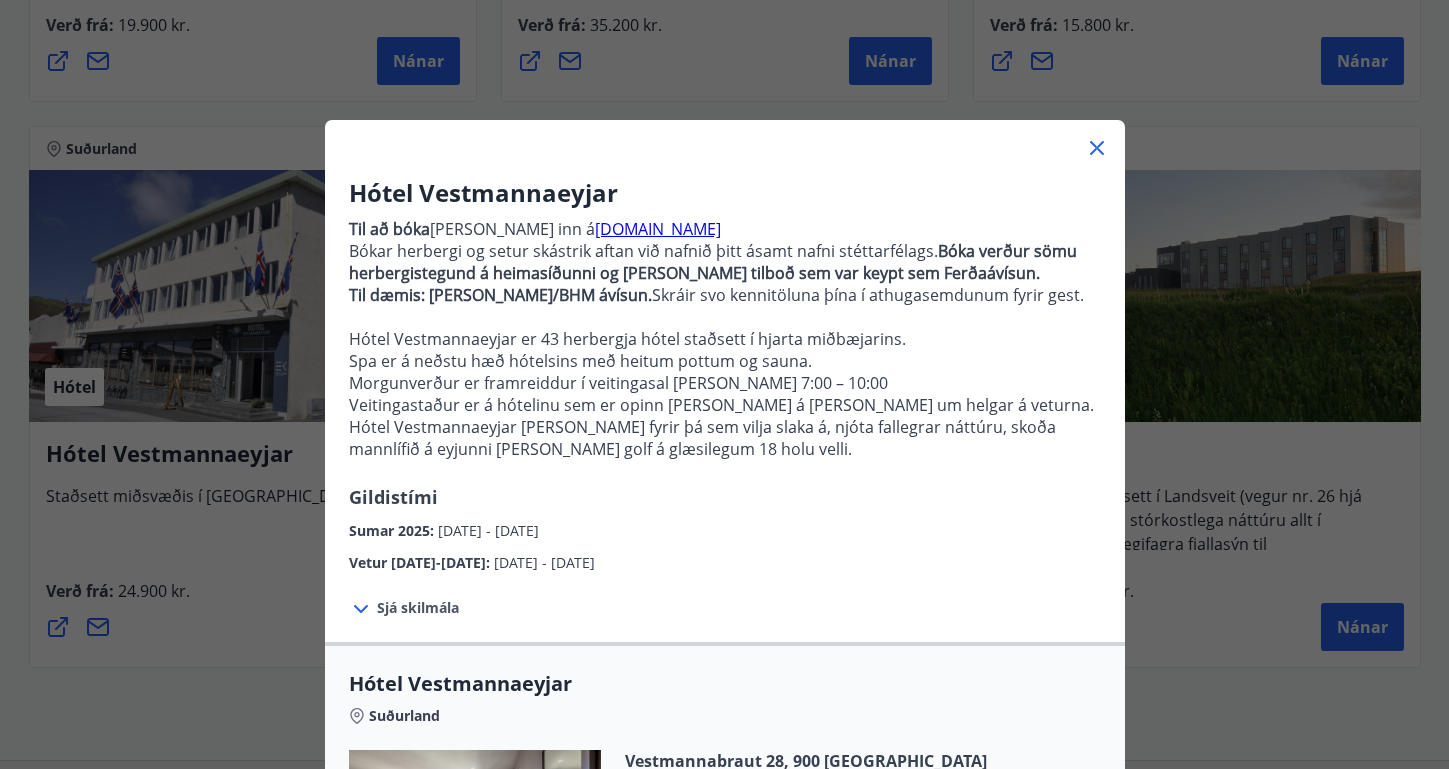 click on "Hótel Vestmannaeyjar Til að bóka  er farið inn á  hotelvestmannaeyjar.is
Bókar herbergi og setur skástrik aftan við nafnið þitt ásamt nafni stéttarfélags.  Bóka verður sömu herbergistegund á heimasíðunni og það tilboð sem var keypt sem Ferðaávísun.
Til dæmis: Jón Jónsson/BHM ávísun.  Skráir svo kennitöluna þína í athugasemdunum fyrir gest.
Hótel Vestmannaeyjar er 43 herbergja hótel staðsett í hjarta miðbæjarins.
Spa er á neðstu hæð hótelsins með heitum pottum og sauna.
Morgunverður er framreiddur í veitingasal alla morgna 7:00 – 10:00
Veitingastaður er á hótelinu sem er opinn alla daga á sumrin og um helgar á veturna.
Hótel Vestmannaeyjar er góður kostur fyrir þá sem vilja slaka á, njóta fallegrar náttúru, skoða mannlífið á eyjunni eða spila golf á glæsilegum 18 holu velli.
Gildistími Sumar 2025 : 01.05.2025 - 30.09.2025 Vetur 2025-2026 : 01.10.2025 - 30.04.2026 Sjá skilmála
Hótel Vestmannaeyjar" at bounding box center (724, 384) 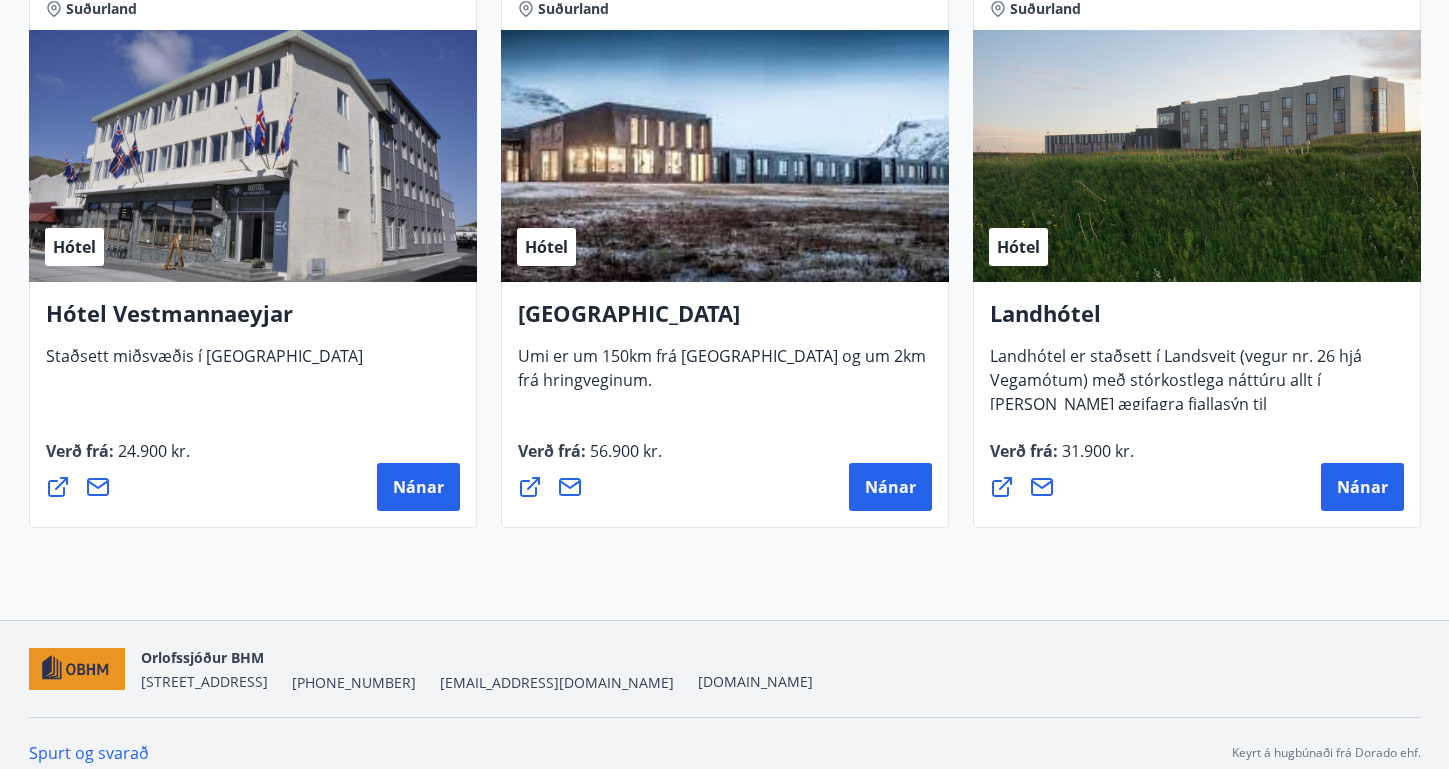 scroll, scrollTop: 1579, scrollLeft: 0, axis: vertical 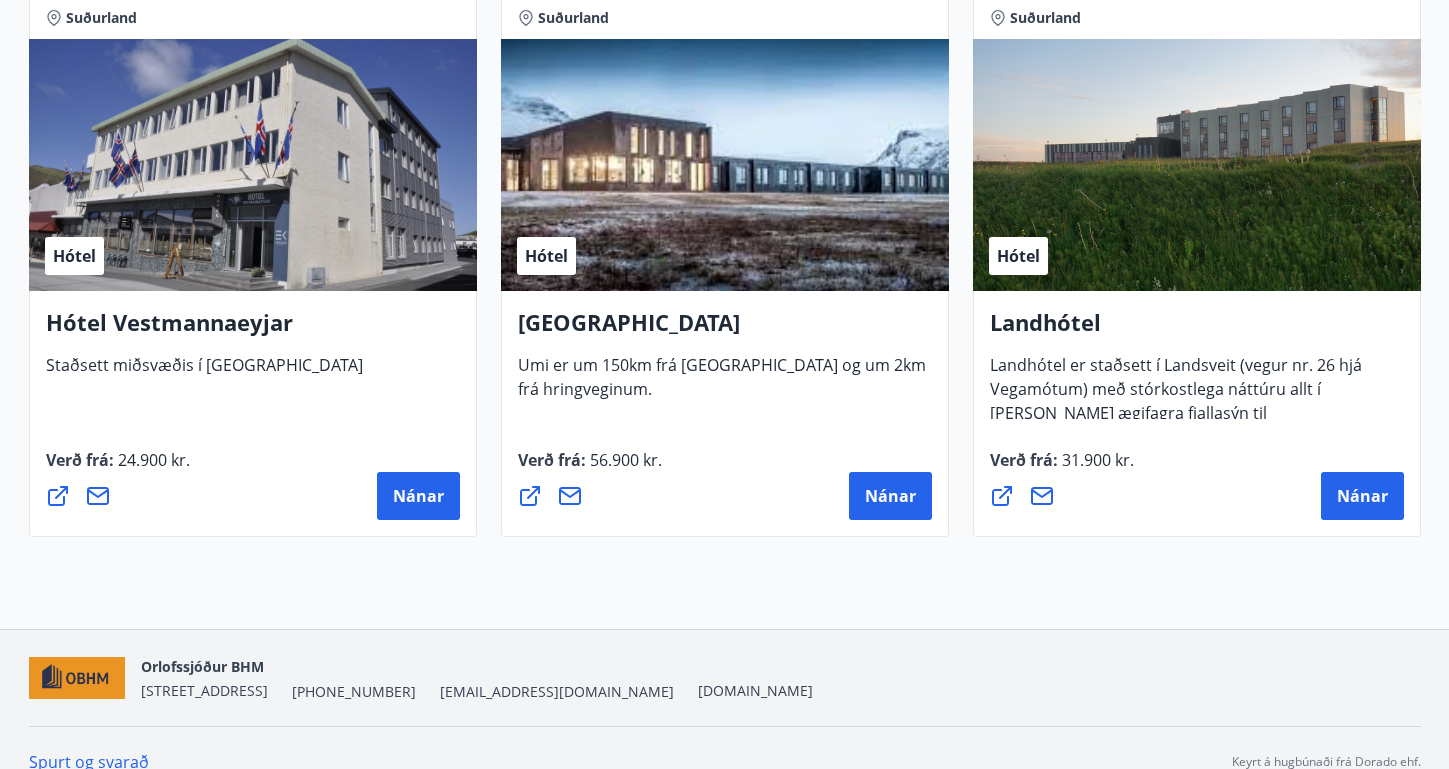 click 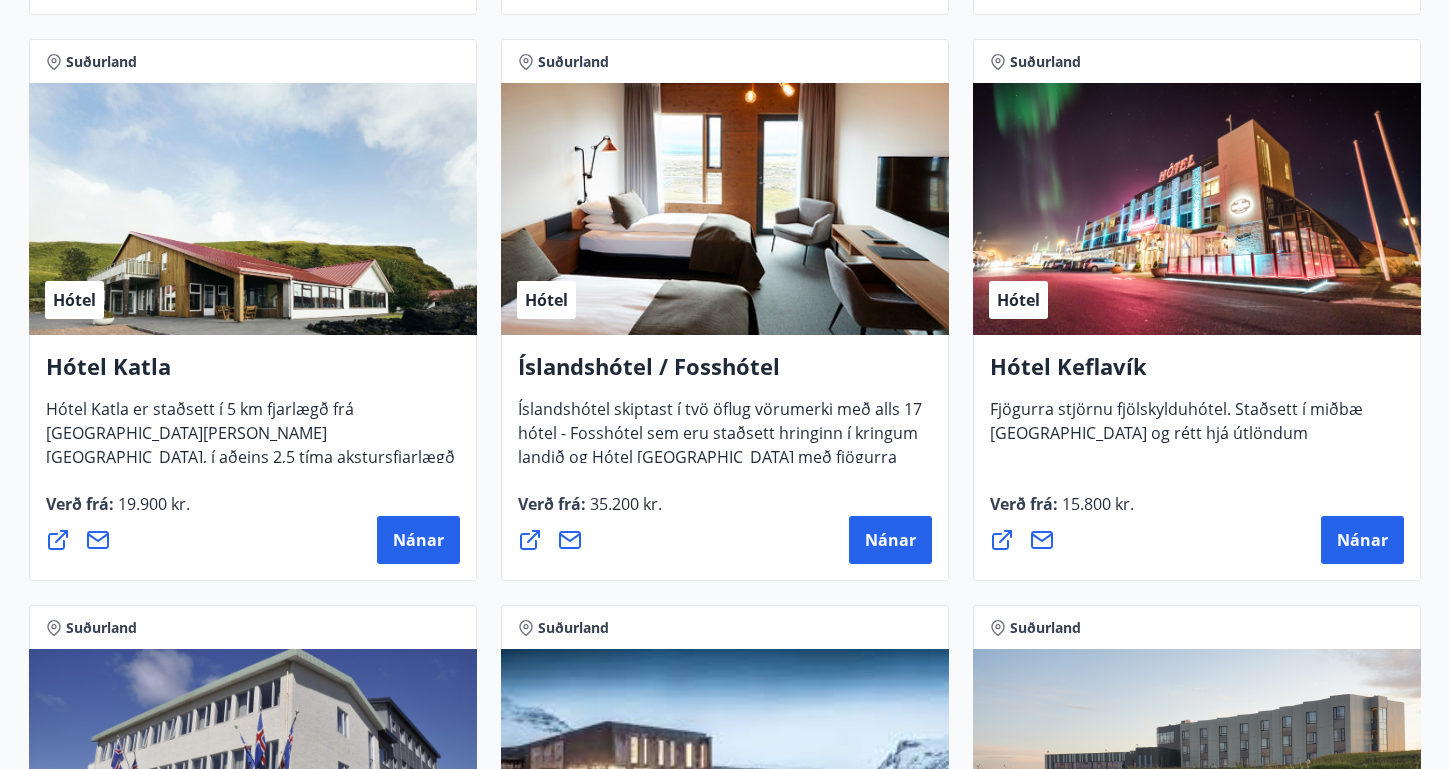 scroll, scrollTop: 969, scrollLeft: 0, axis: vertical 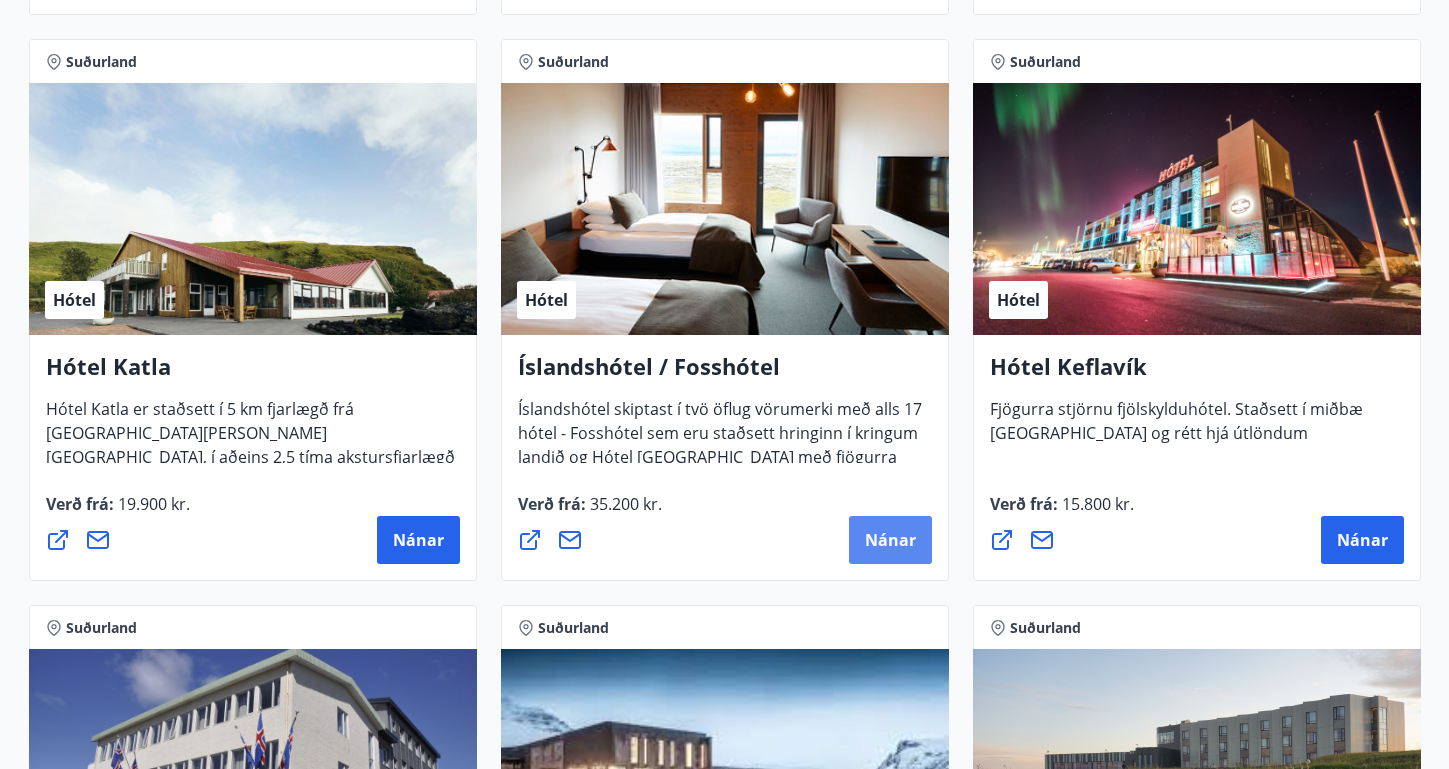 click on "Nánar" at bounding box center (890, 540) 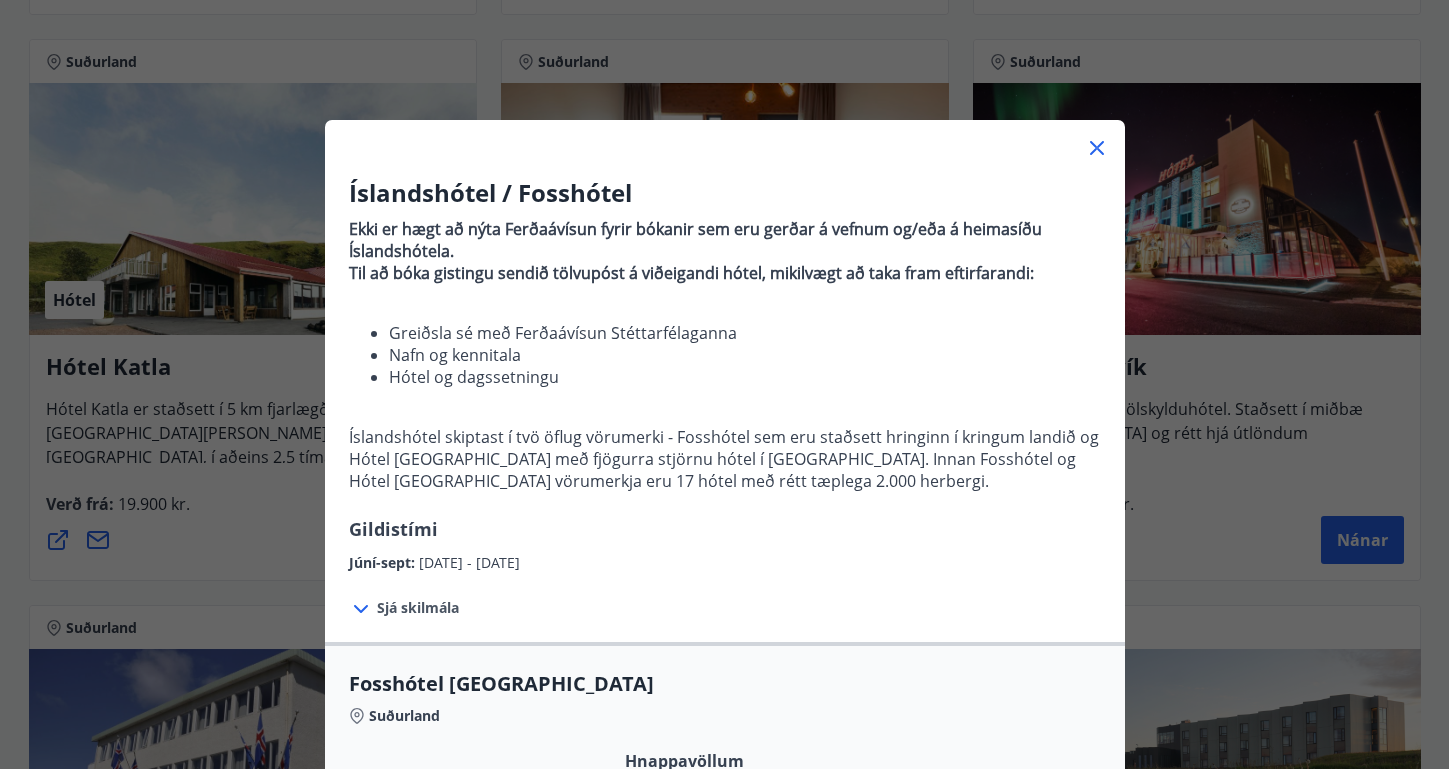 scroll, scrollTop: 0, scrollLeft: 0, axis: both 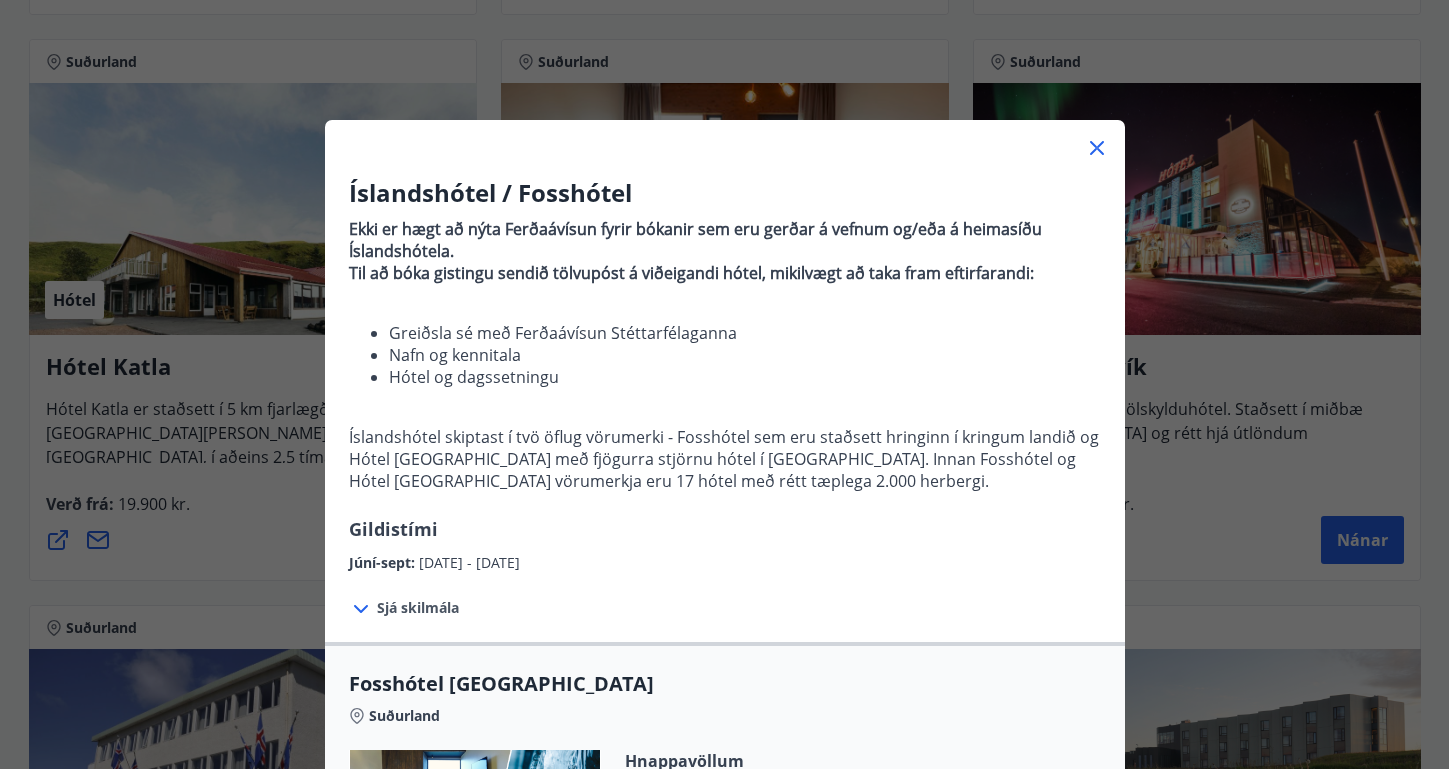 click 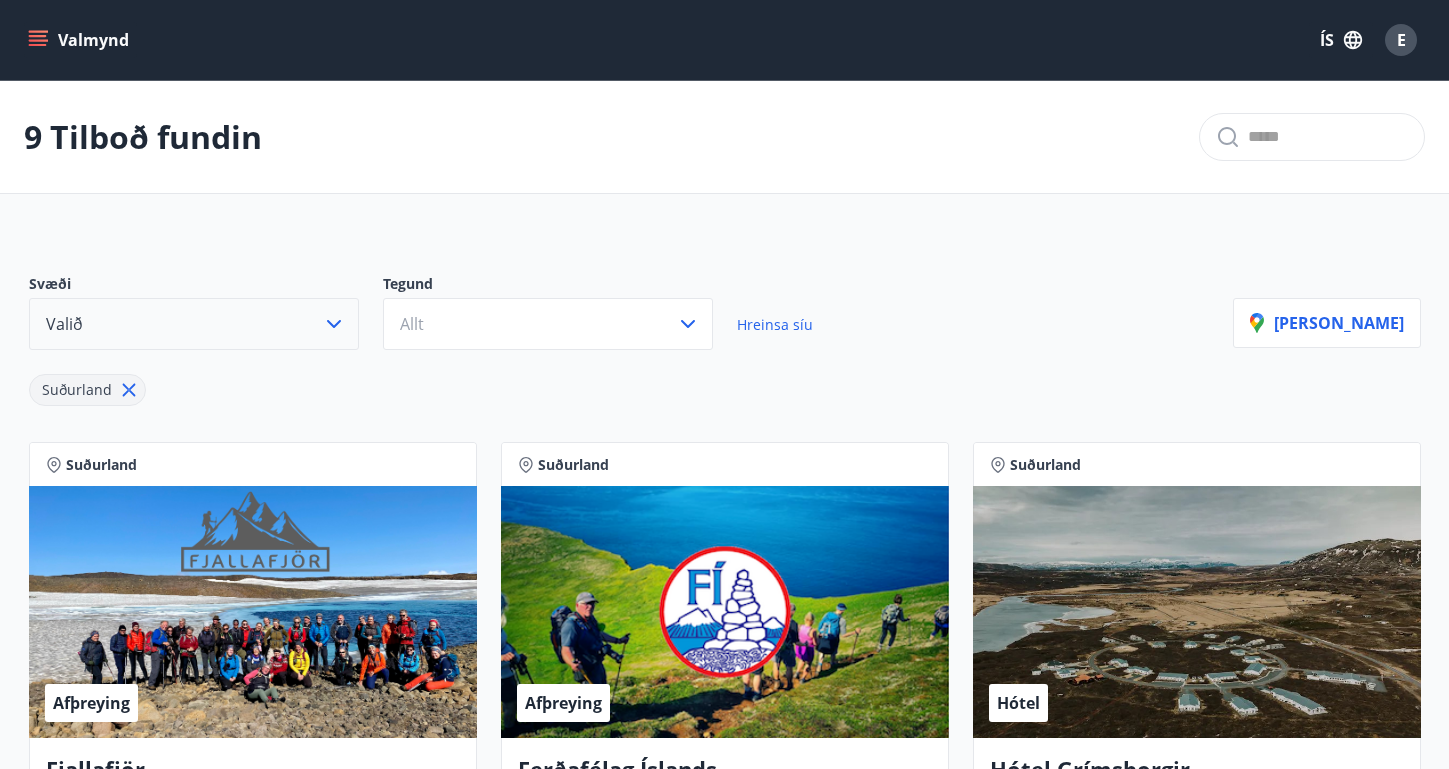 scroll, scrollTop: 0, scrollLeft: 0, axis: both 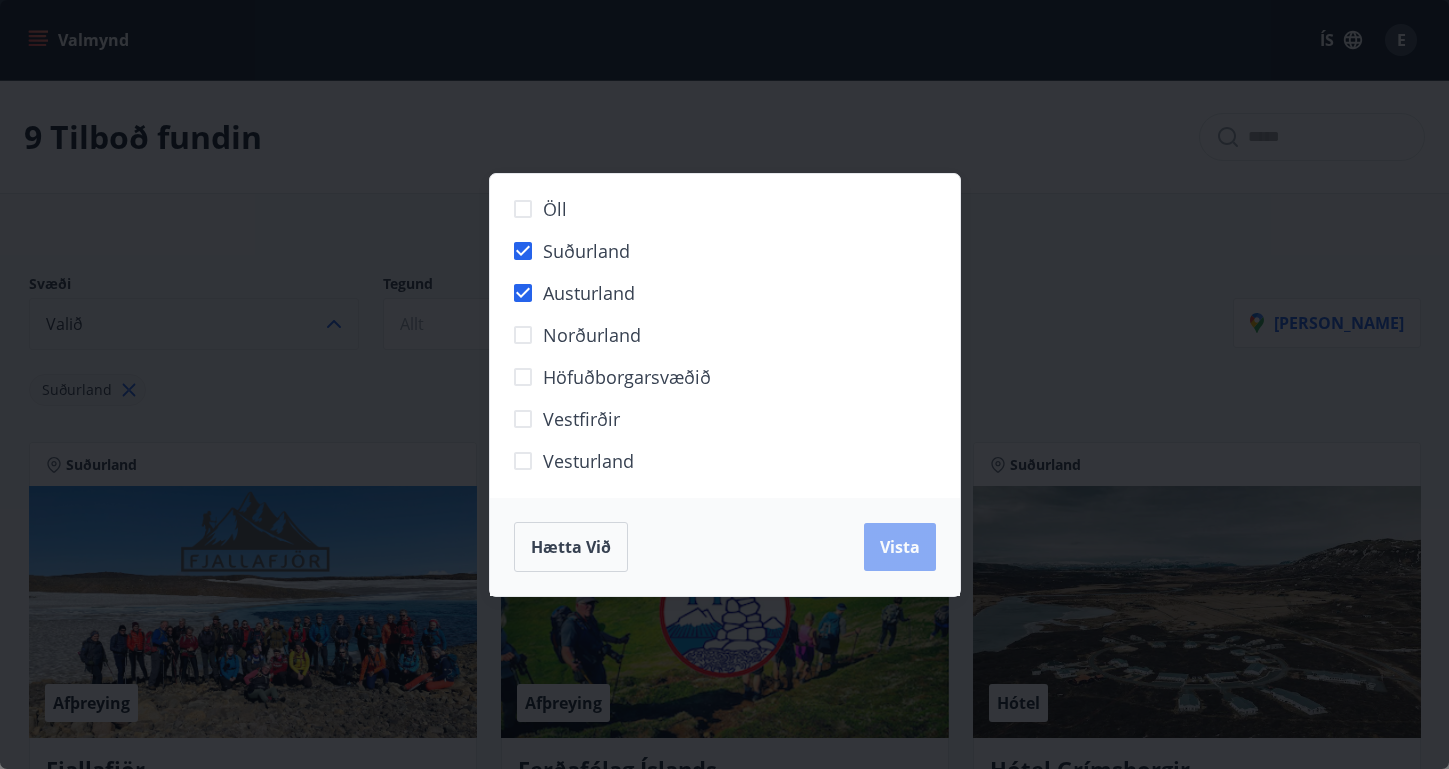 click on "Vista" at bounding box center [900, 547] 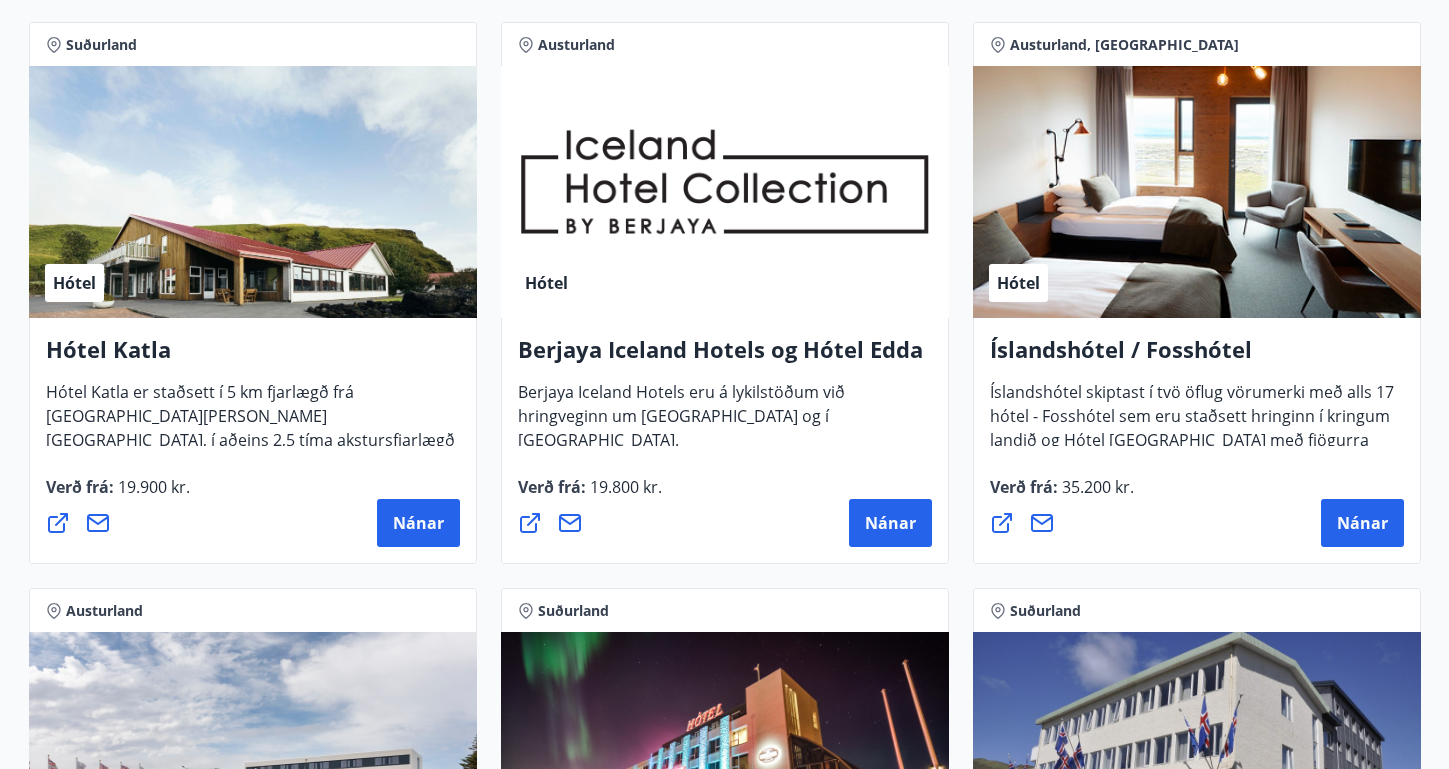 scroll, scrollTop: 971, scrollLeft: 0, axis: vertical 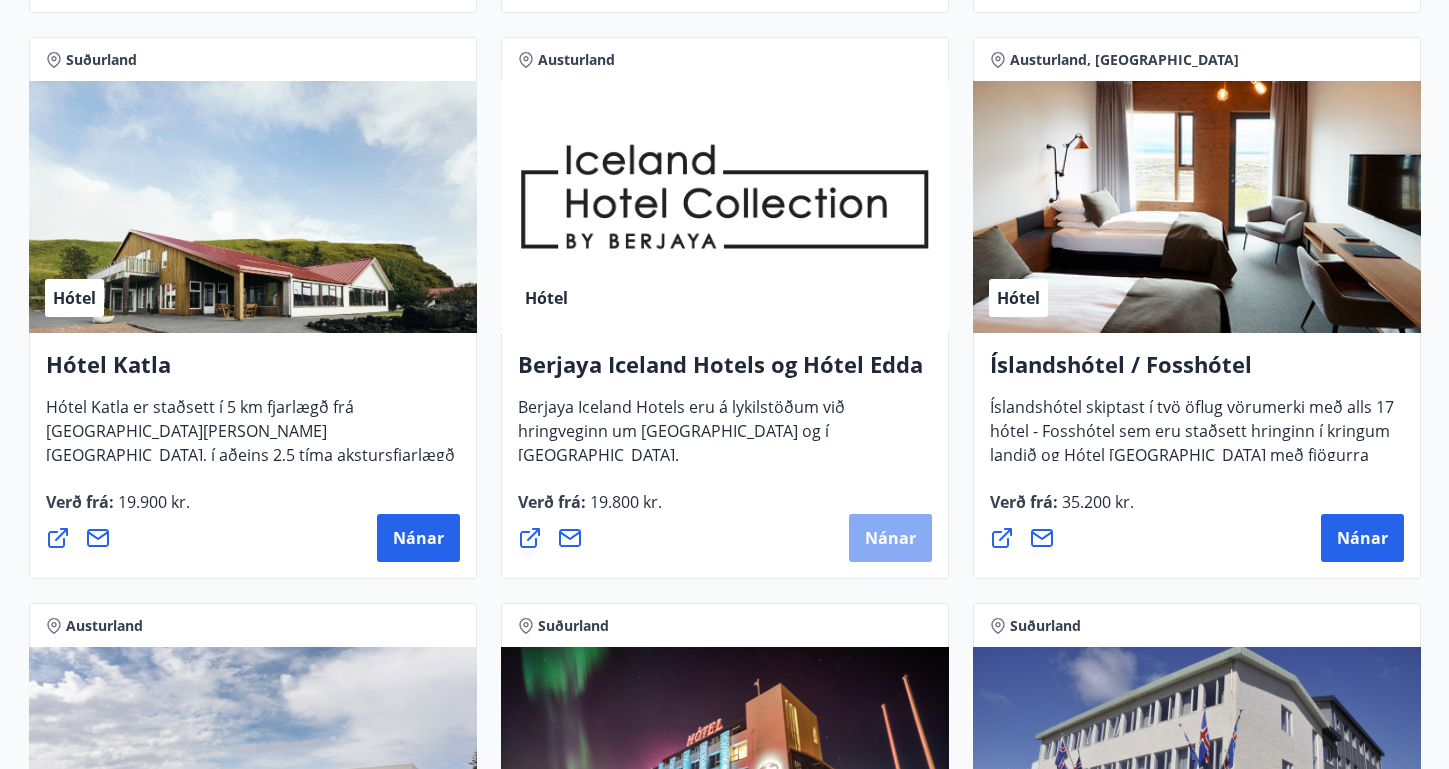 click on "Nánar" at bounding box center [890, 538] 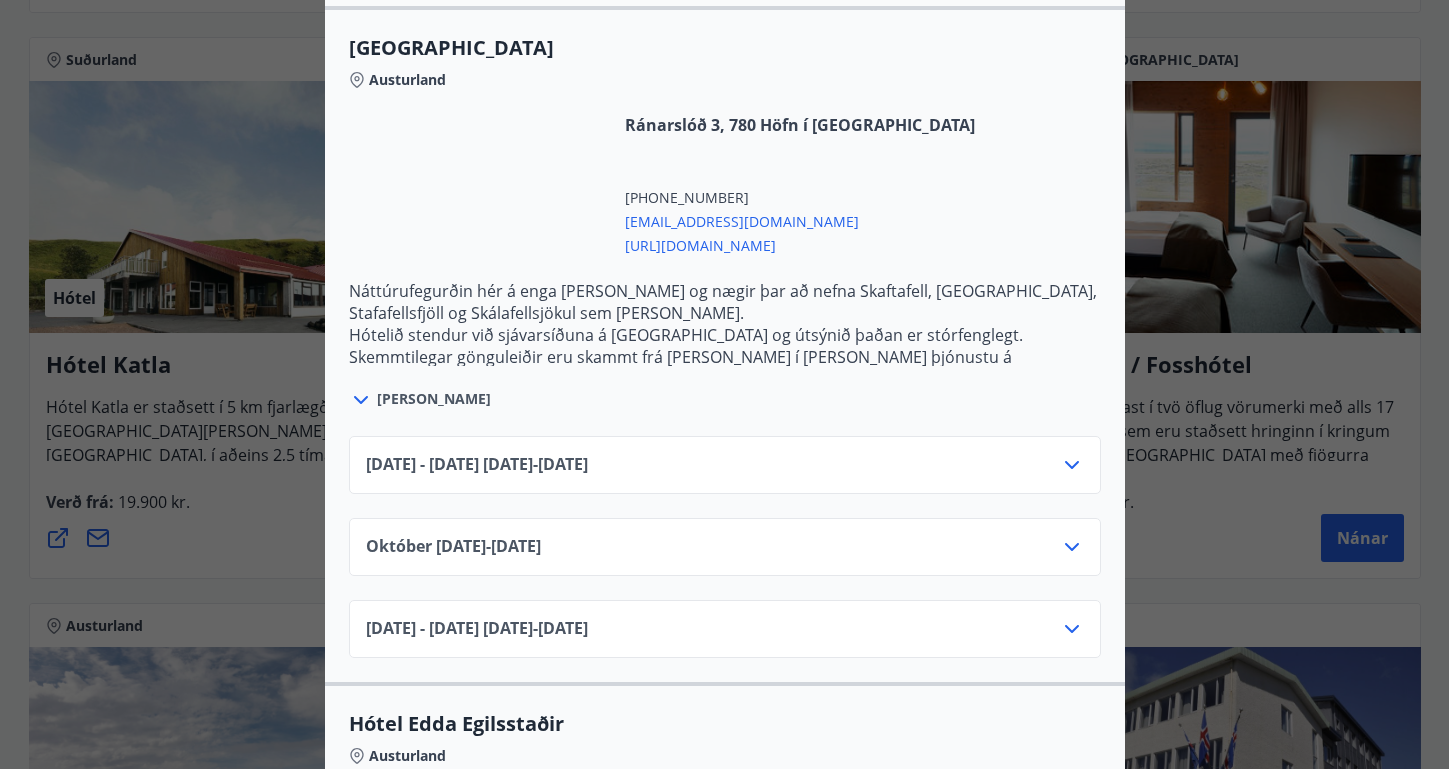 scroll, scrollTop: 1170, scrollLeft: 0, axis: vertical 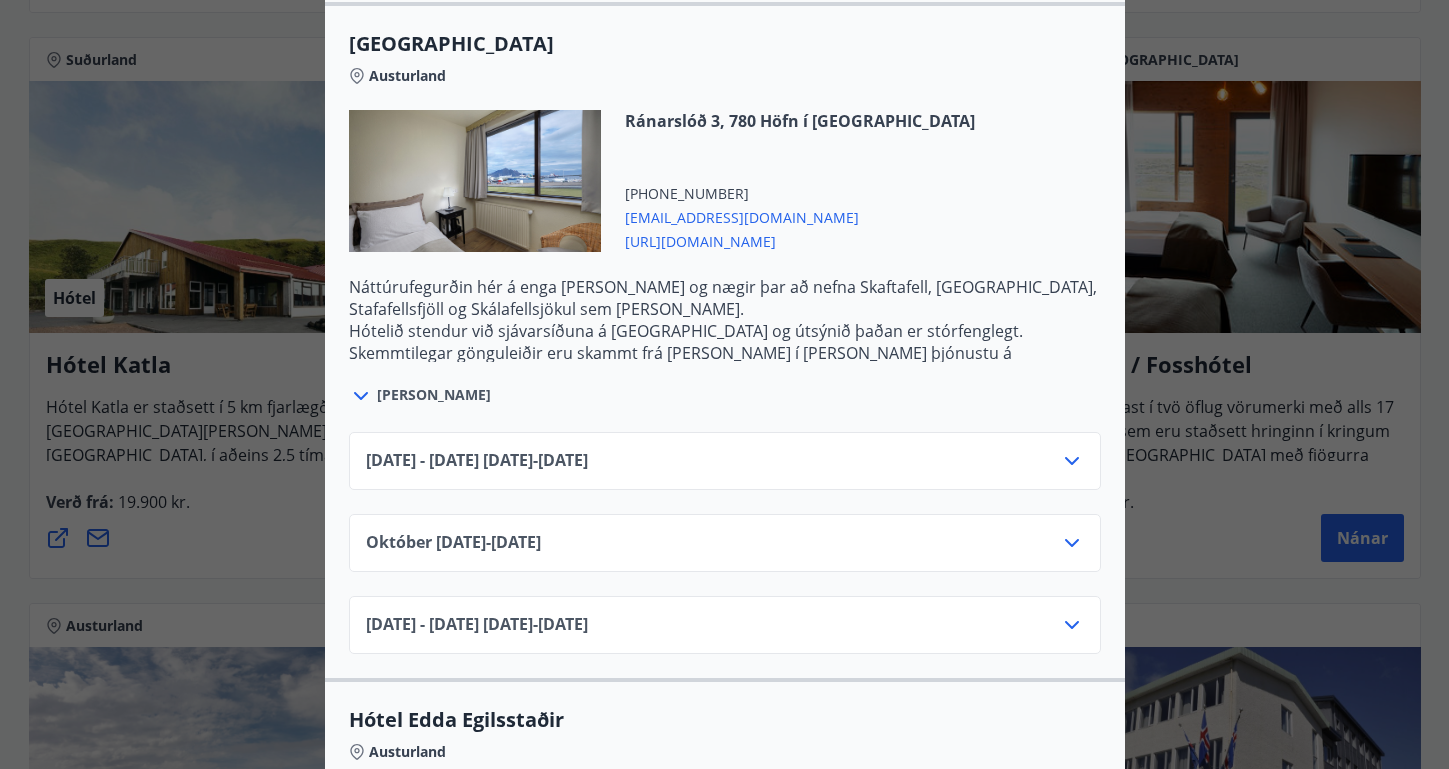 click 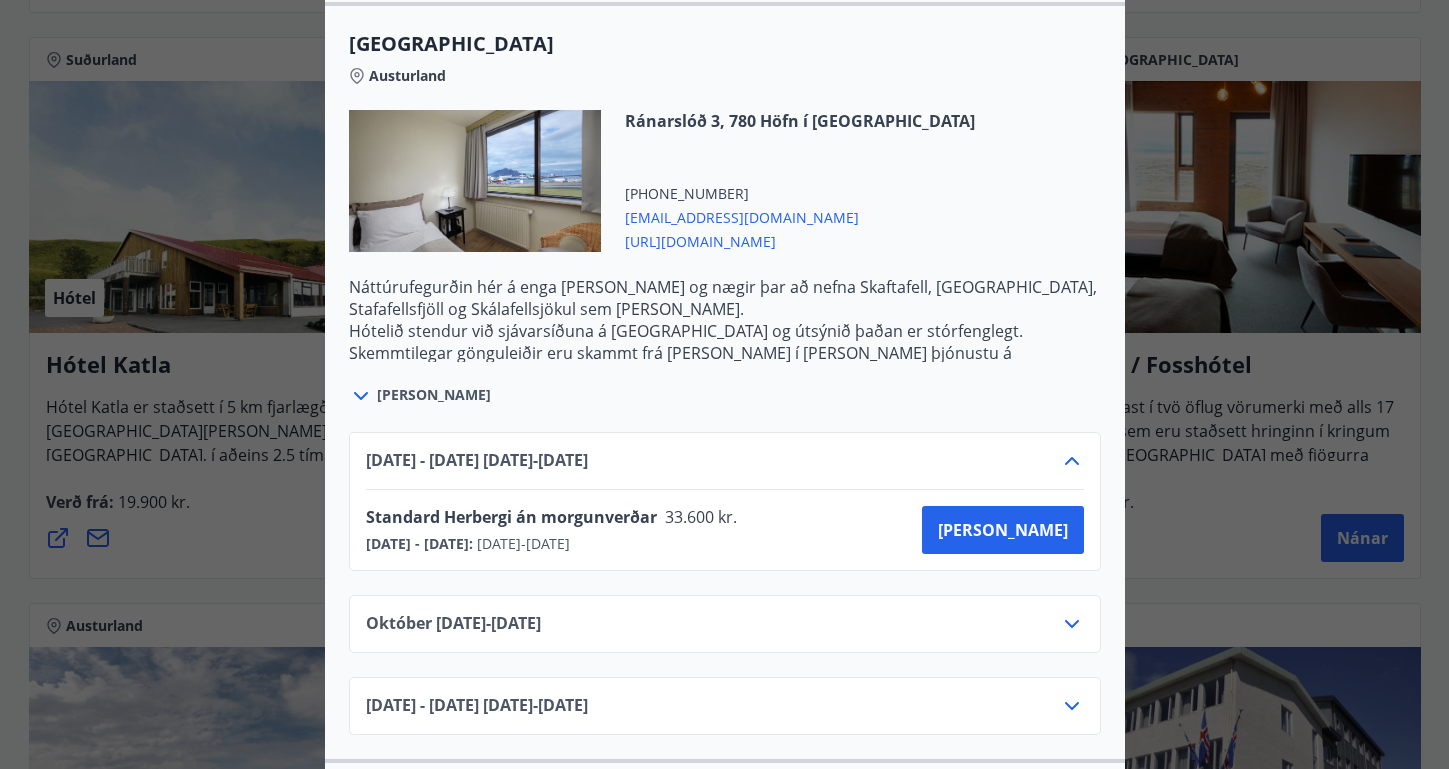 click 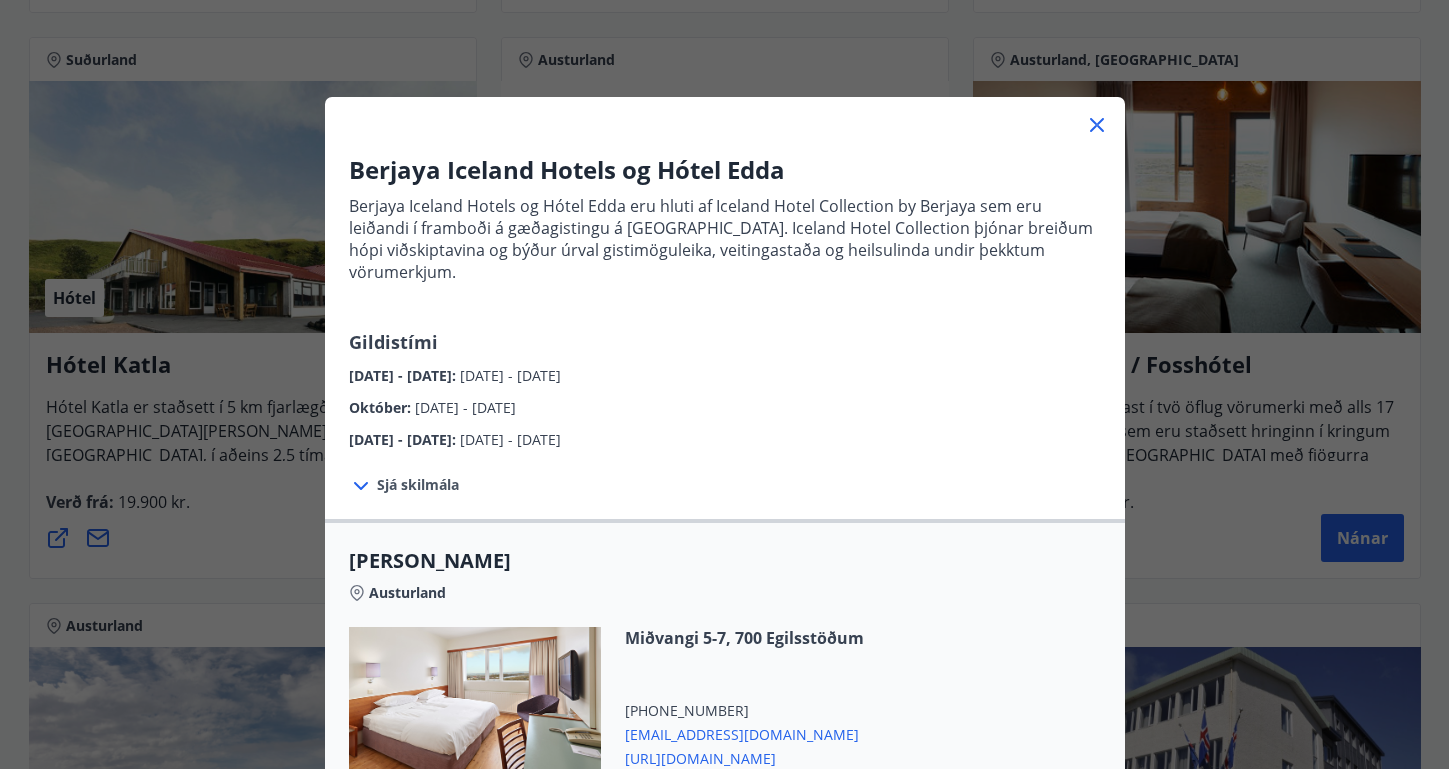 scroll, scrollTop: 22, scrollLeft: 0, axis: vertical 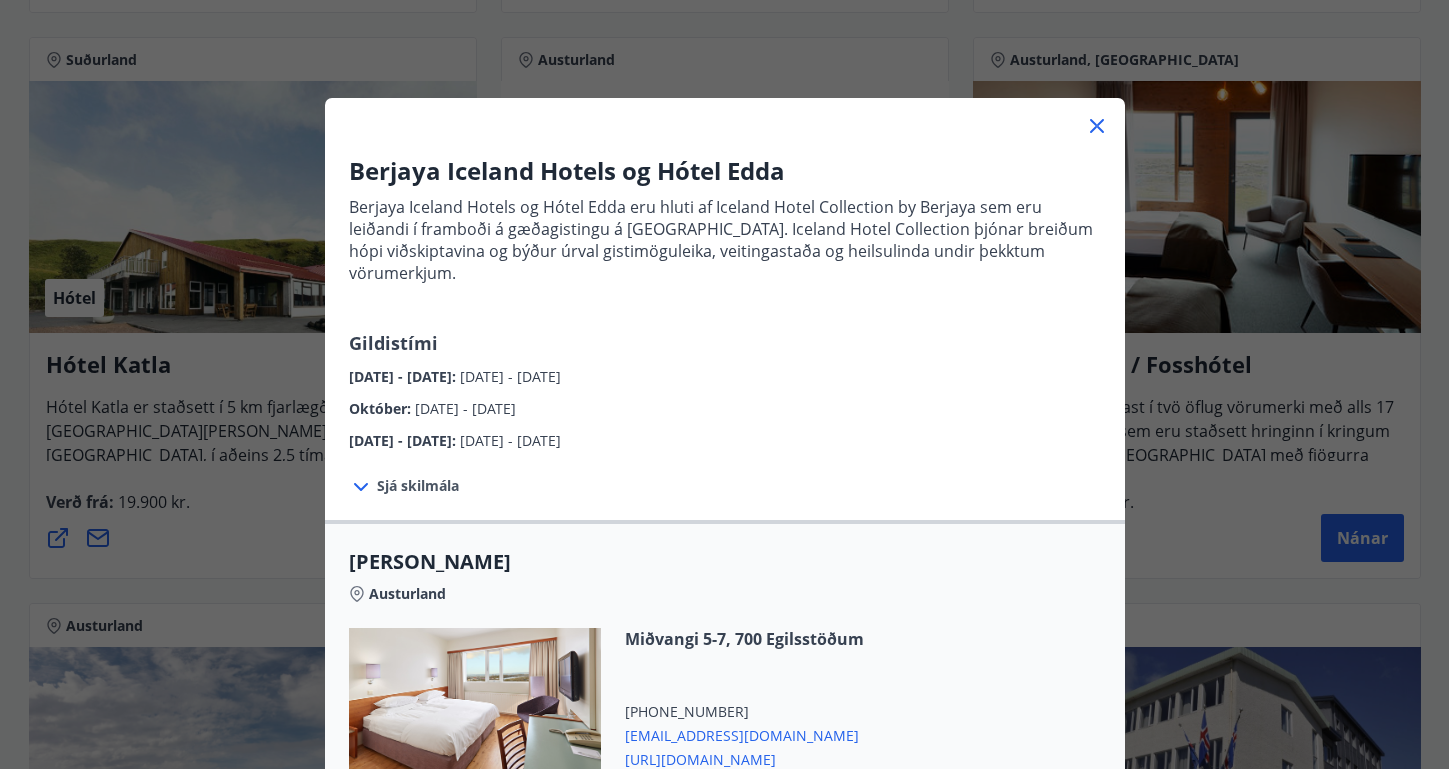 click 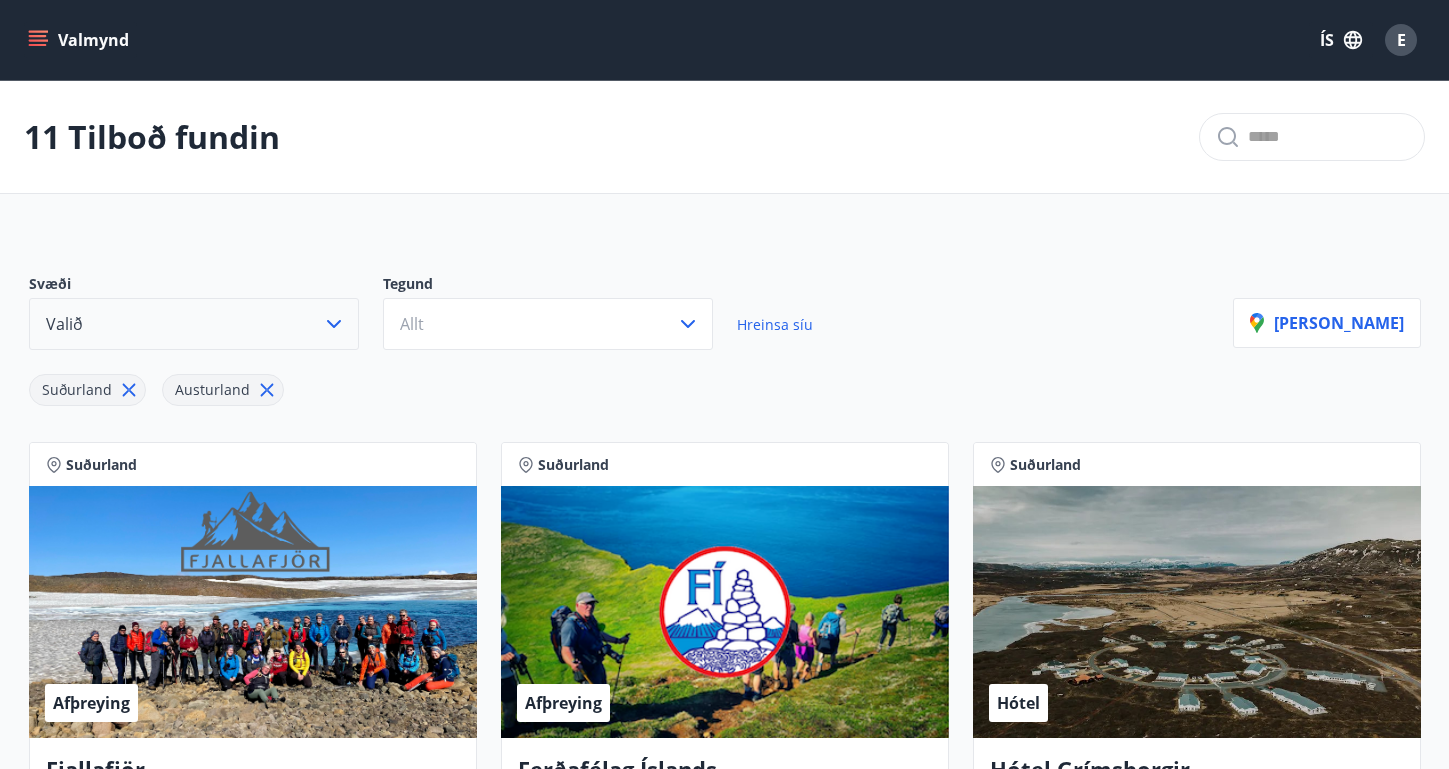 scroll, scrollTop: 0, scrollLeft: 0, axis: both 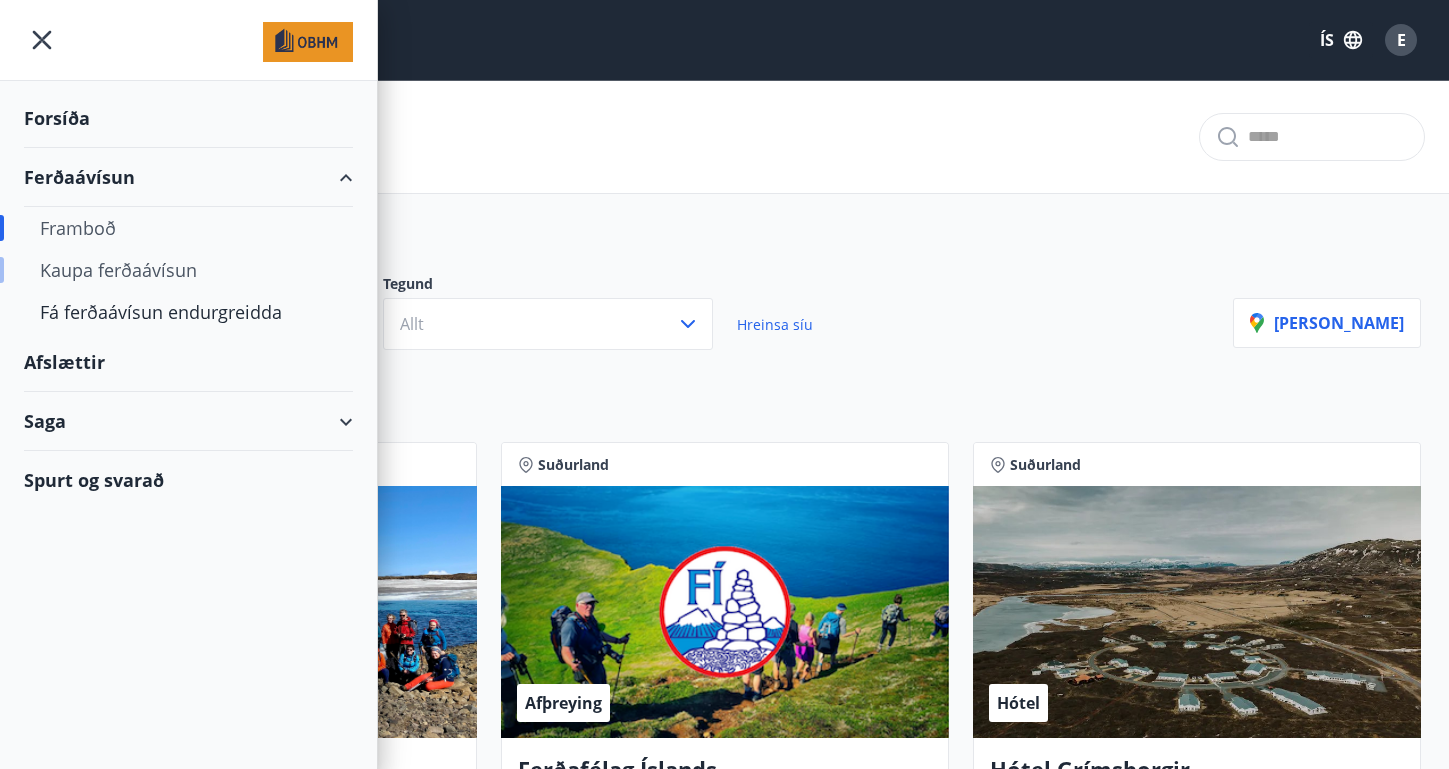 click on "Kaupa ferðaávísun" at bounding box center (188, 270) 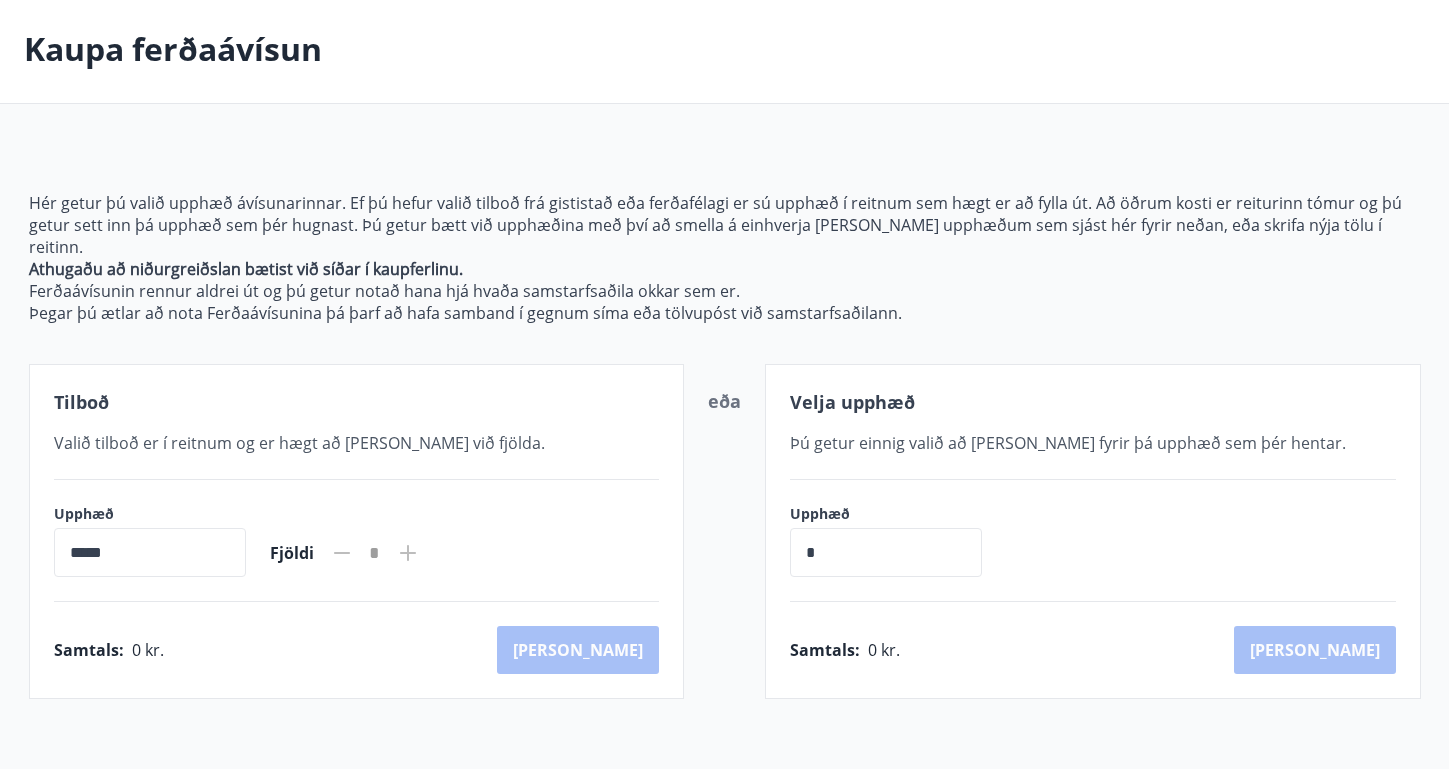 scroll, scrollTop: 96, scrollLeft: 0, axis: vertical 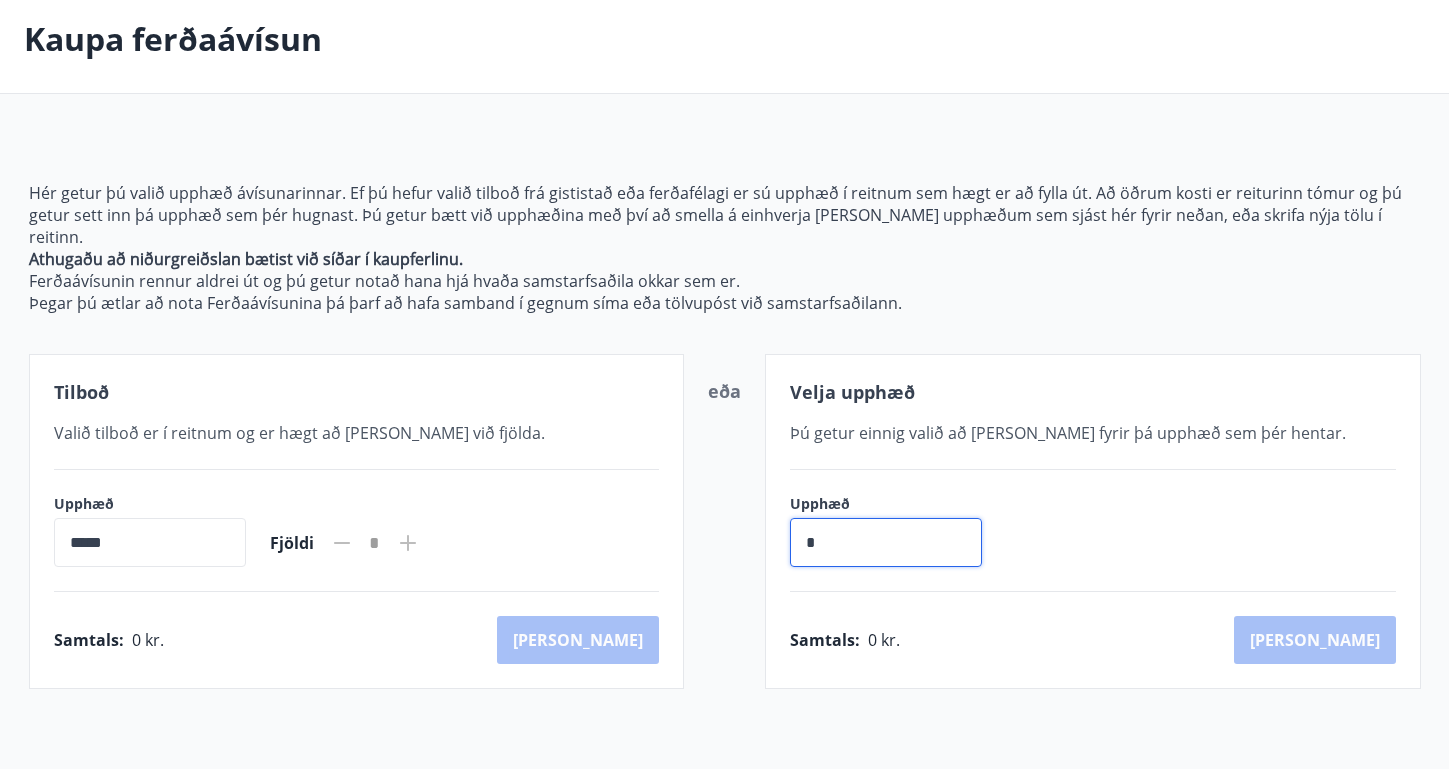 click on "*" at bounding box center [886, 542] 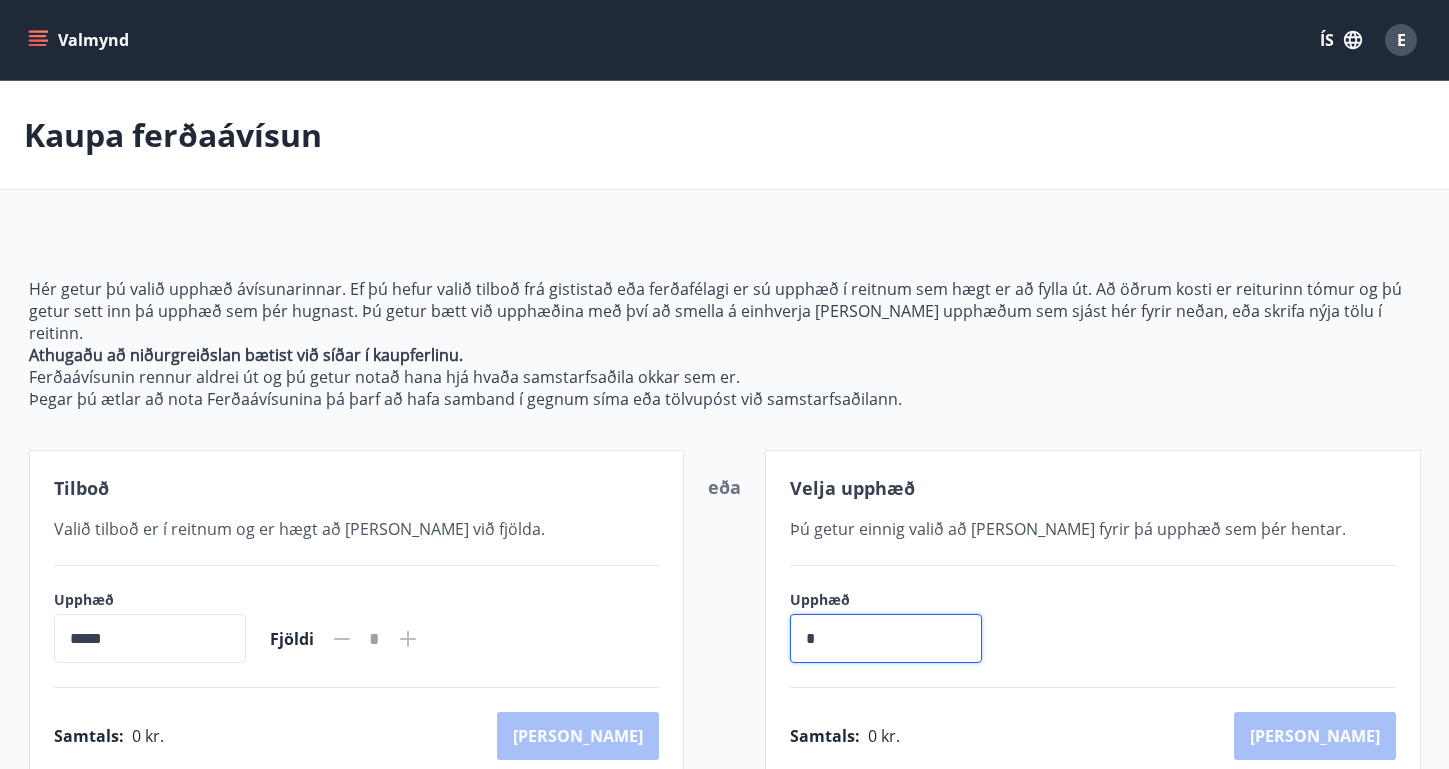 scroll, scrollTop: 0, scrollLeft: 0, axis: both 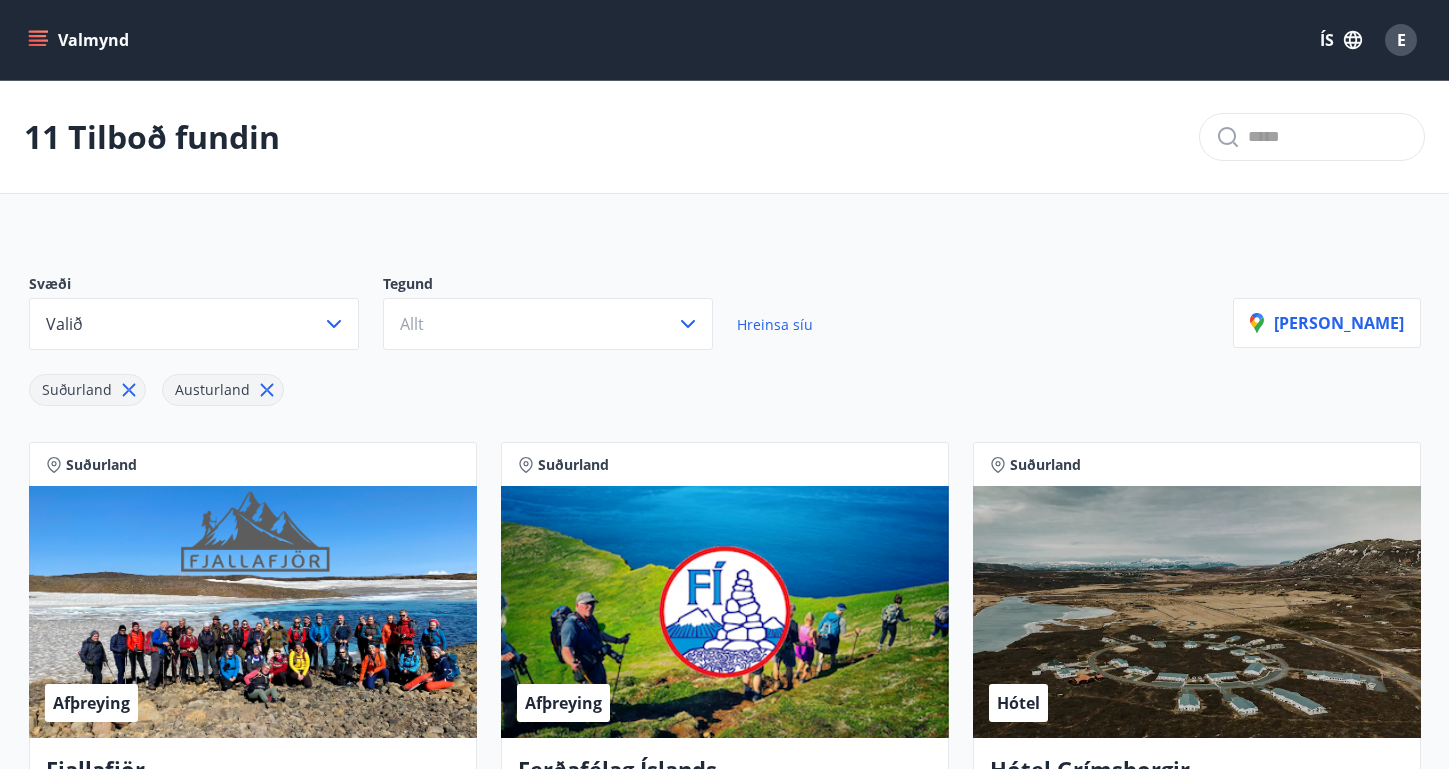 click 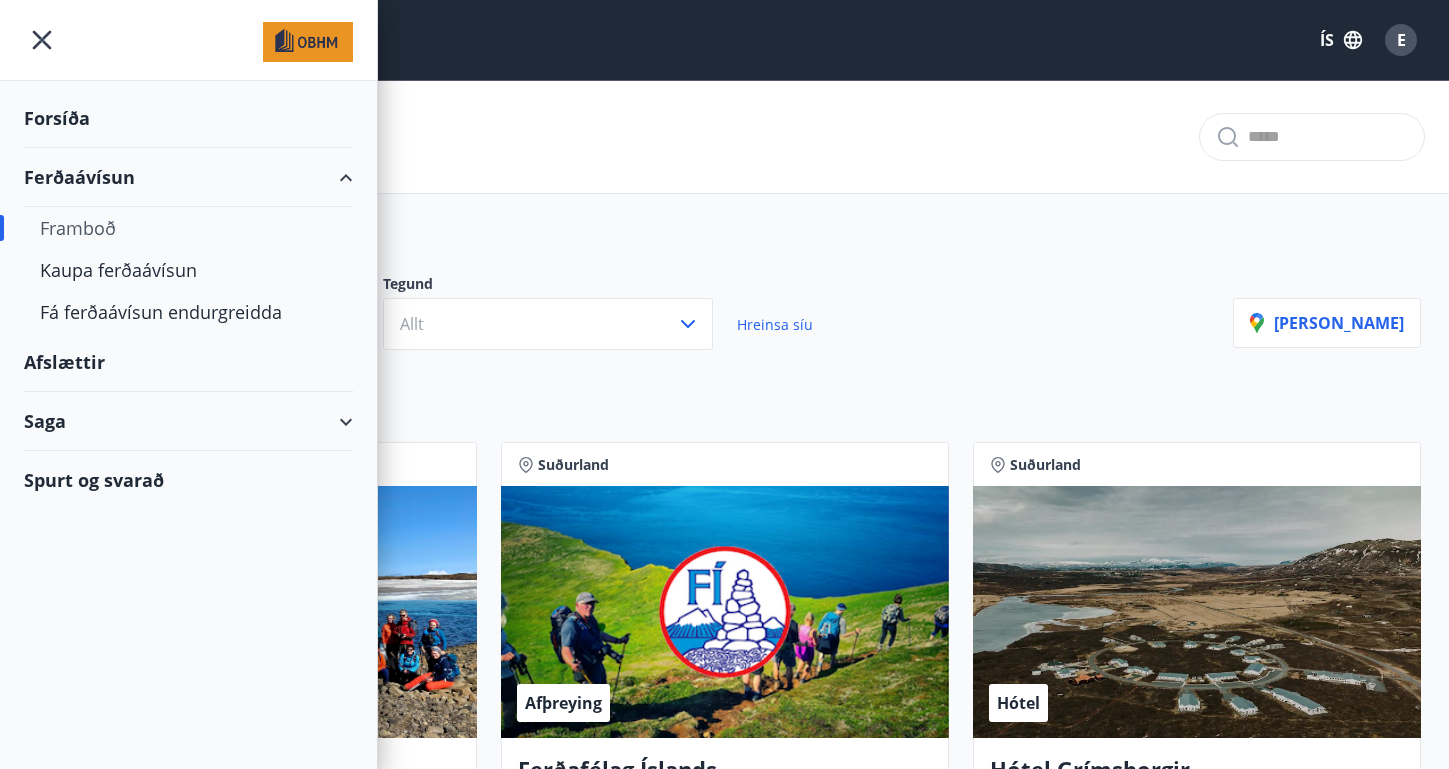 click on "Framboð" at bounding box center (188, 228) 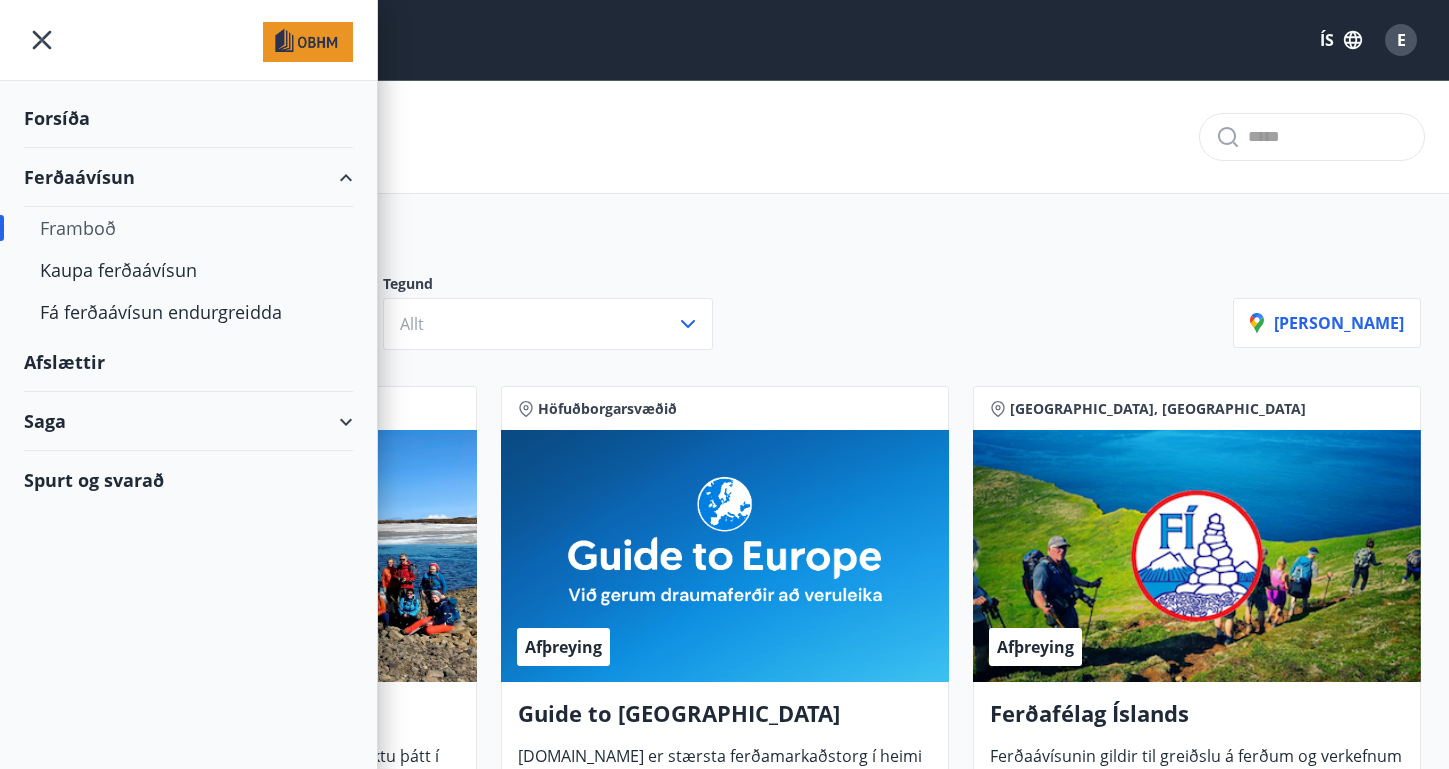 click on "Afslættir" at bounding box center [188, 362] 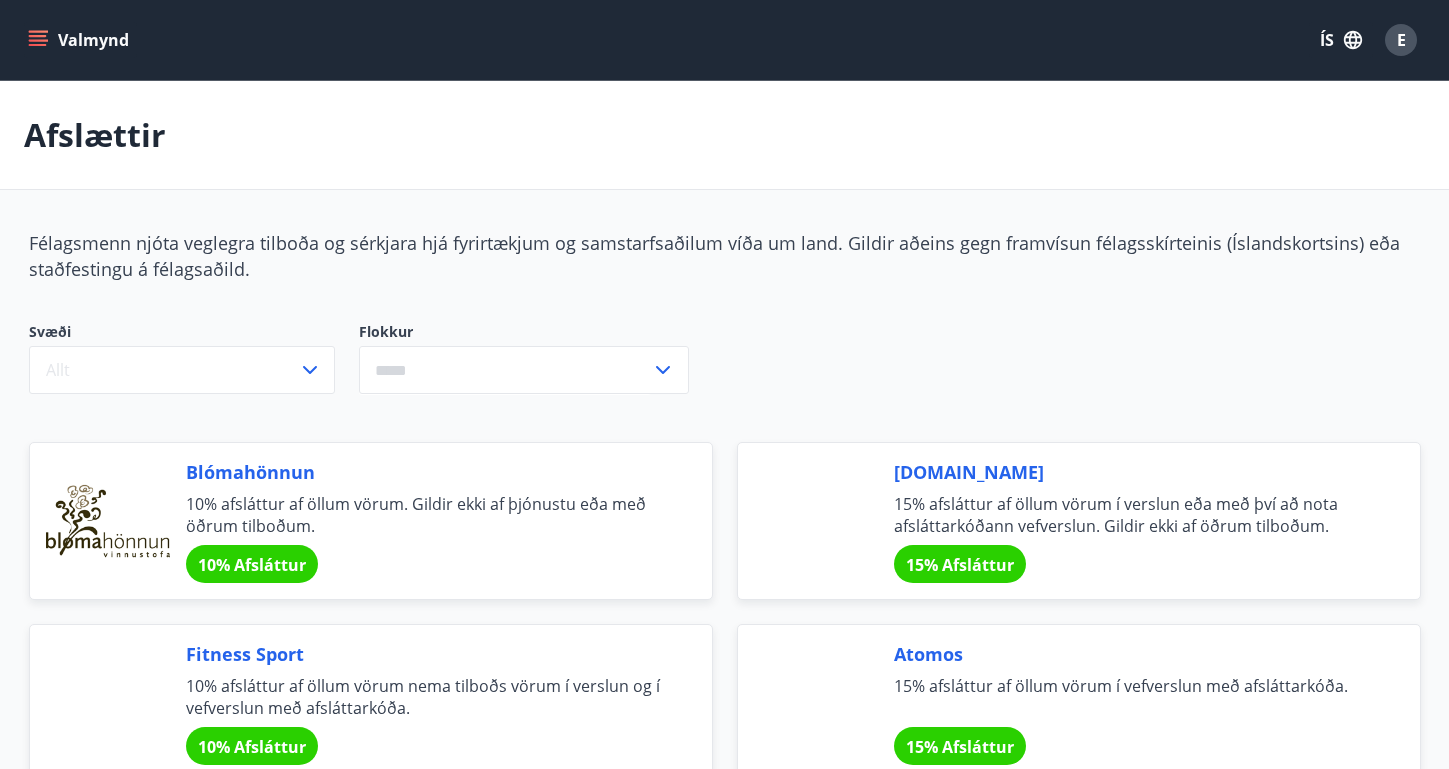 scroll, scrollTop: 0, scrollLeft: 0, axis: both 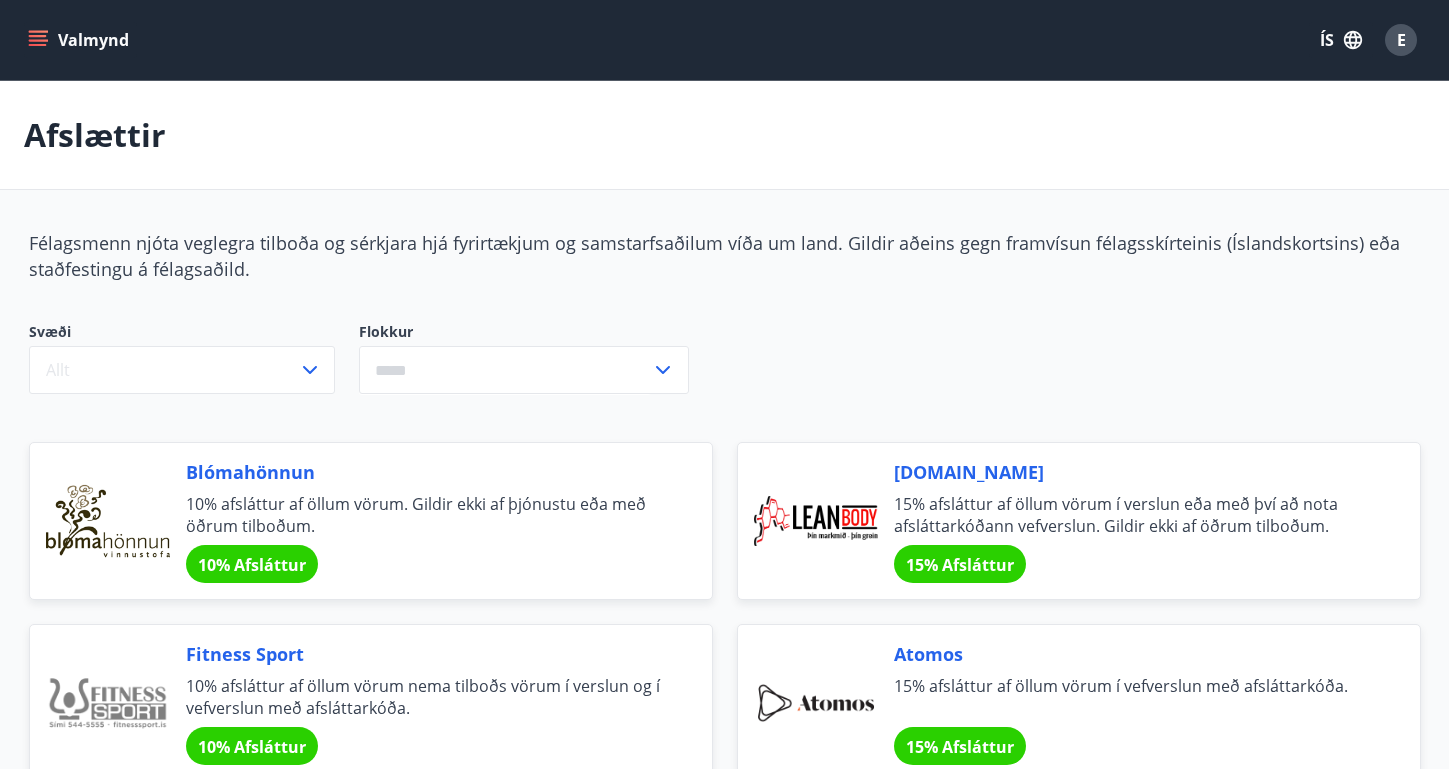 click on "Valmynd" at bounding box center [80, 40] 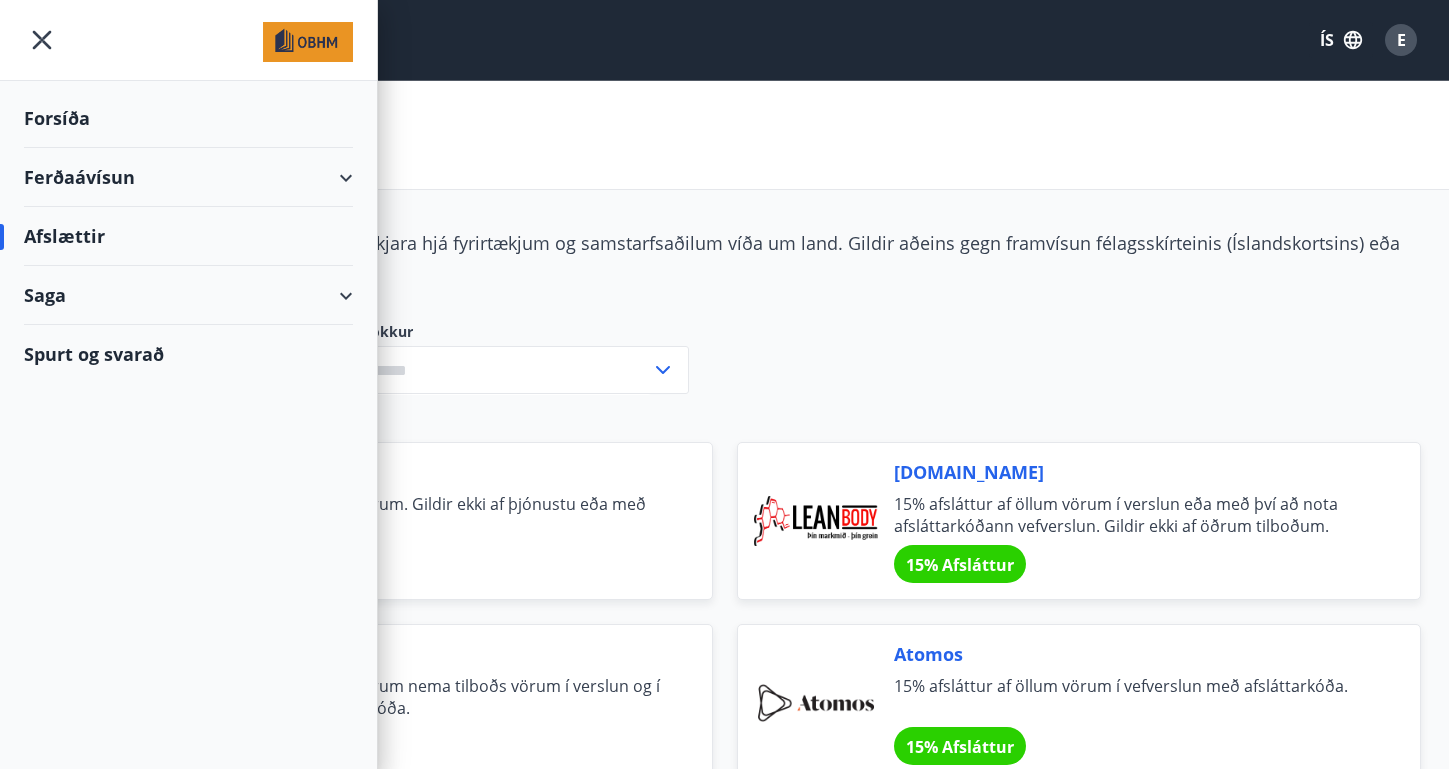click on "Ferðaávísun" at bounding box center [188, 177] 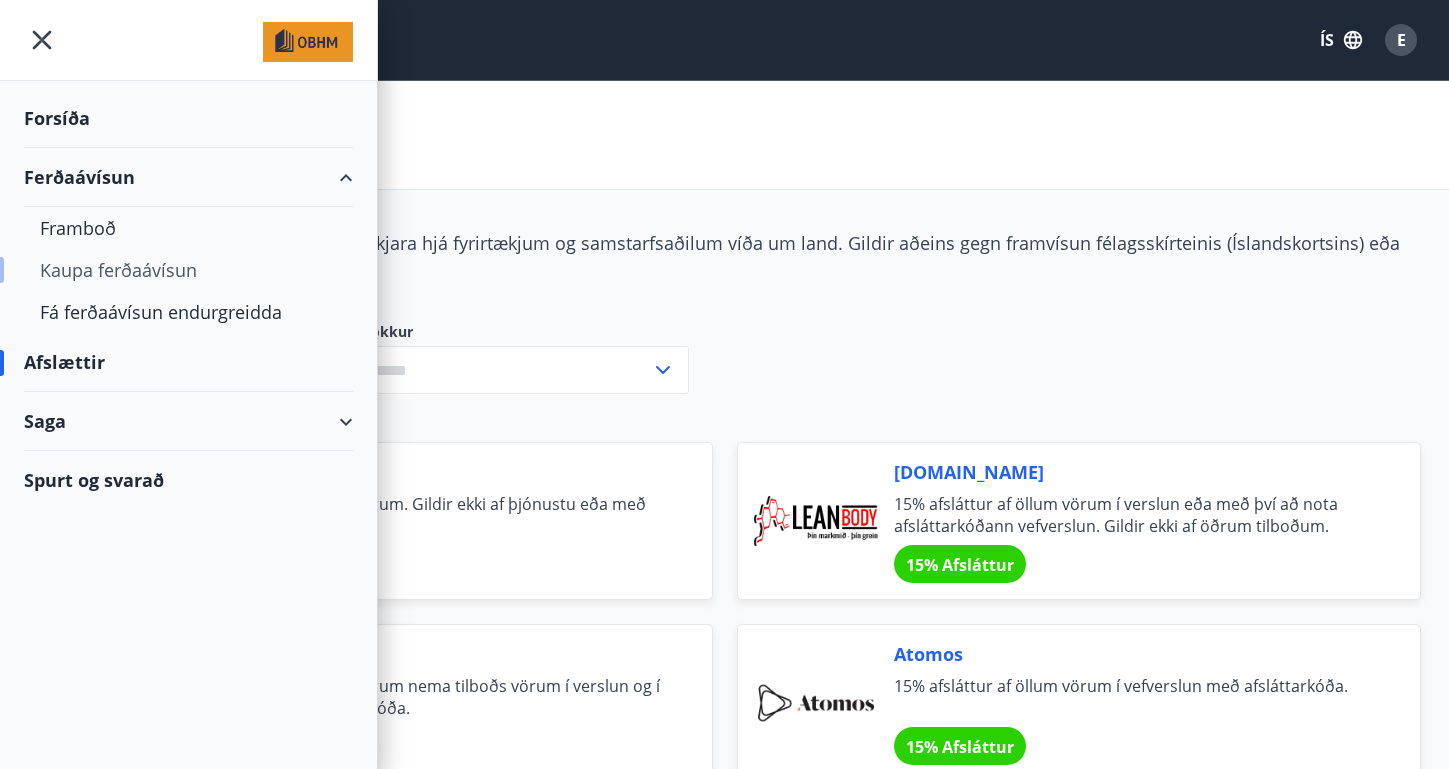 click on "Kaupa ferðaávísun" at bounding box center (188, 270) 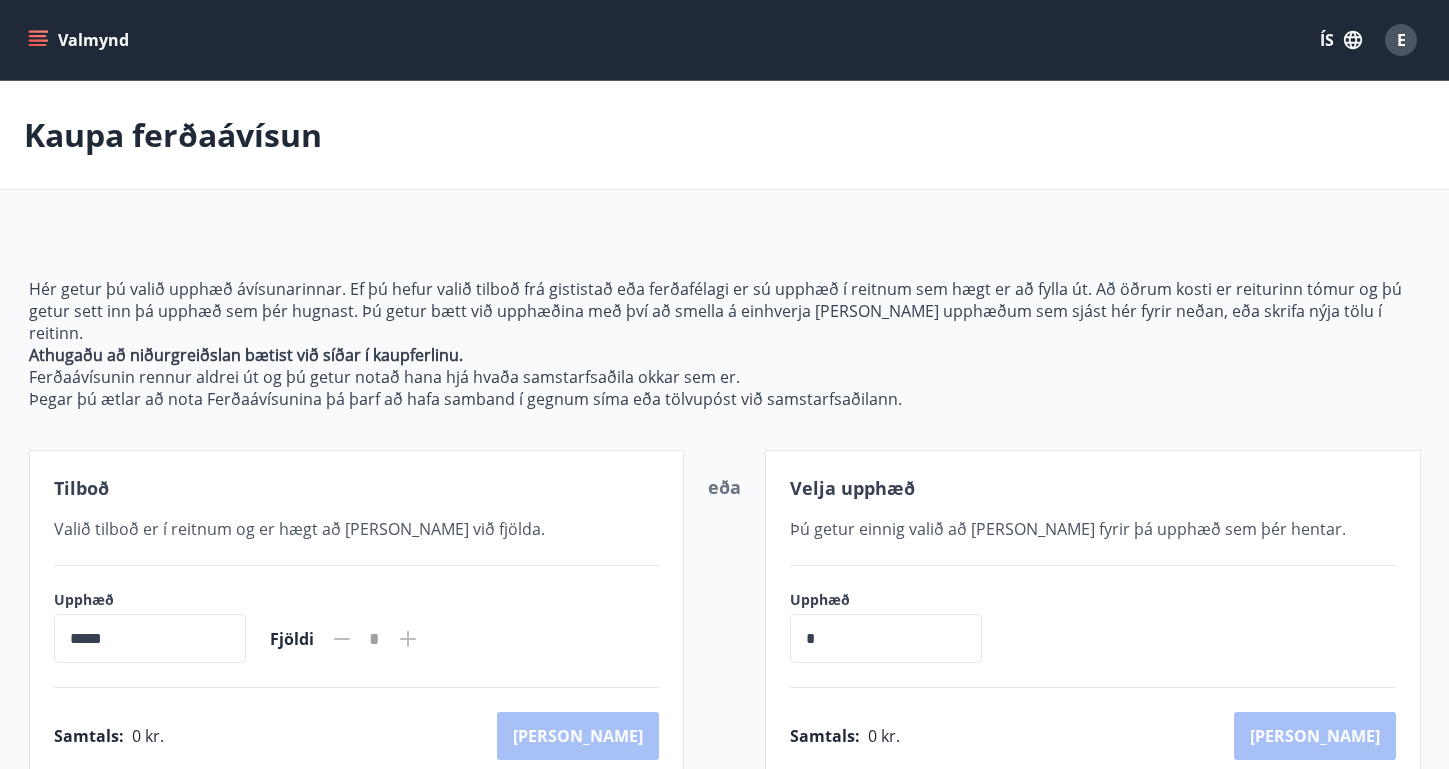 click 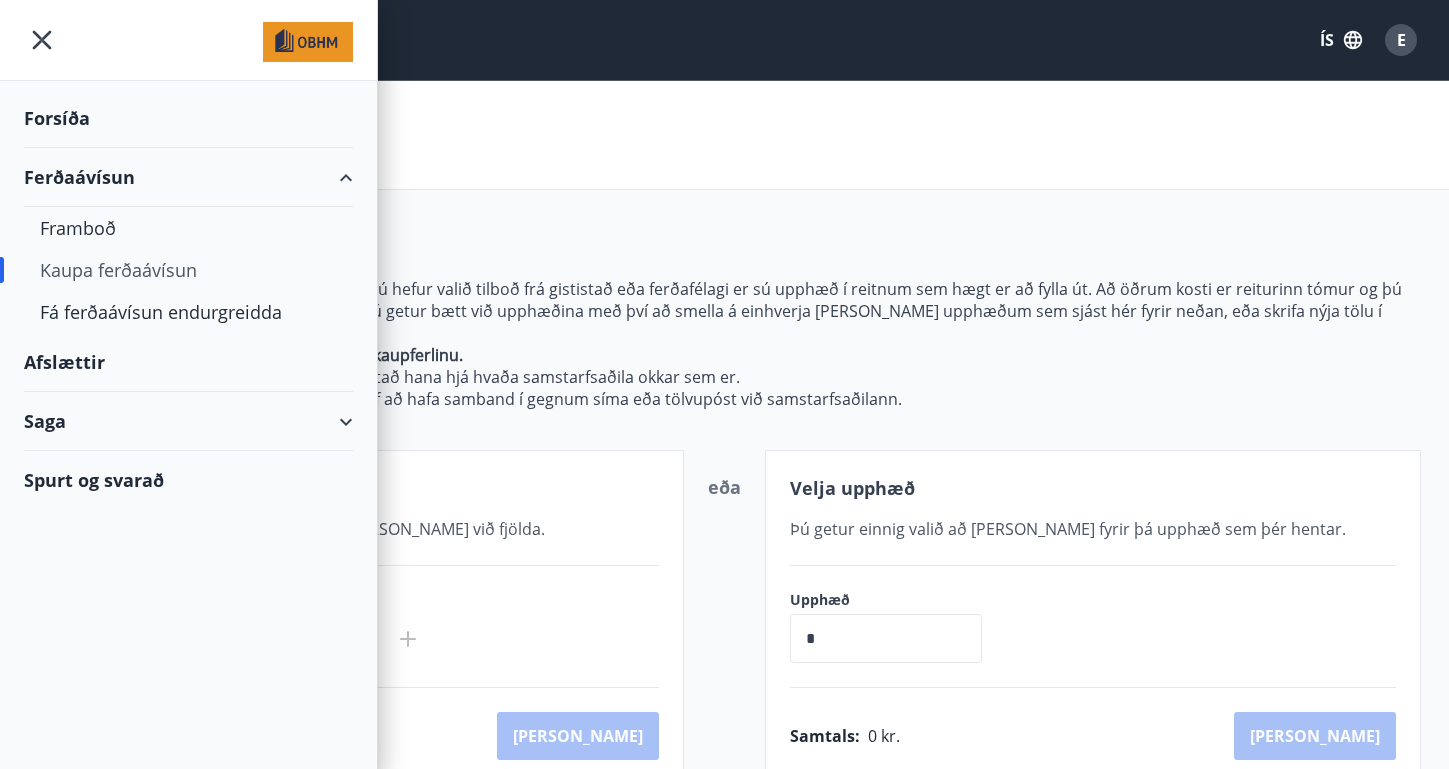 click on "Spurt og svarað" at bounding box center [188, 480] 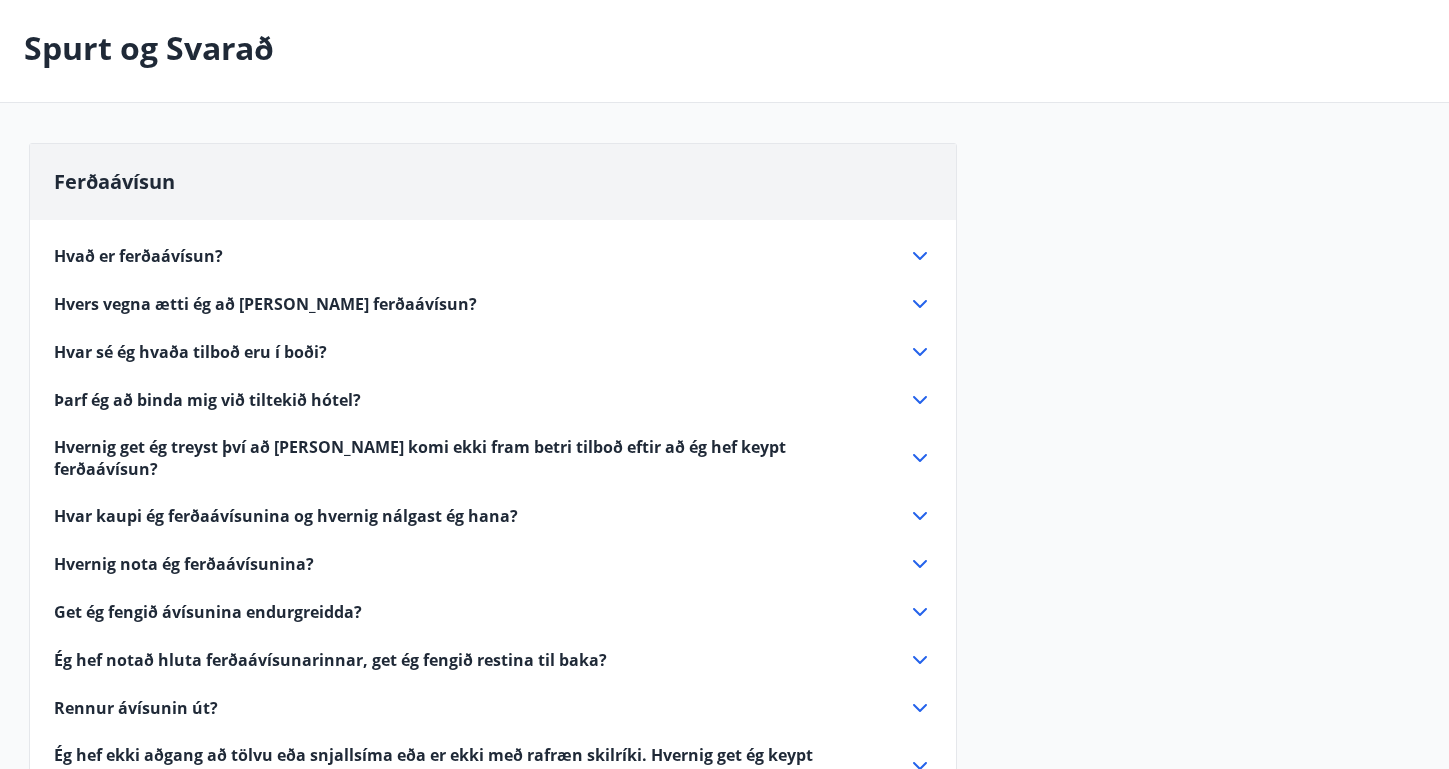scroll, scrollTop: 88, scrollLeft: 0, axis: vertical 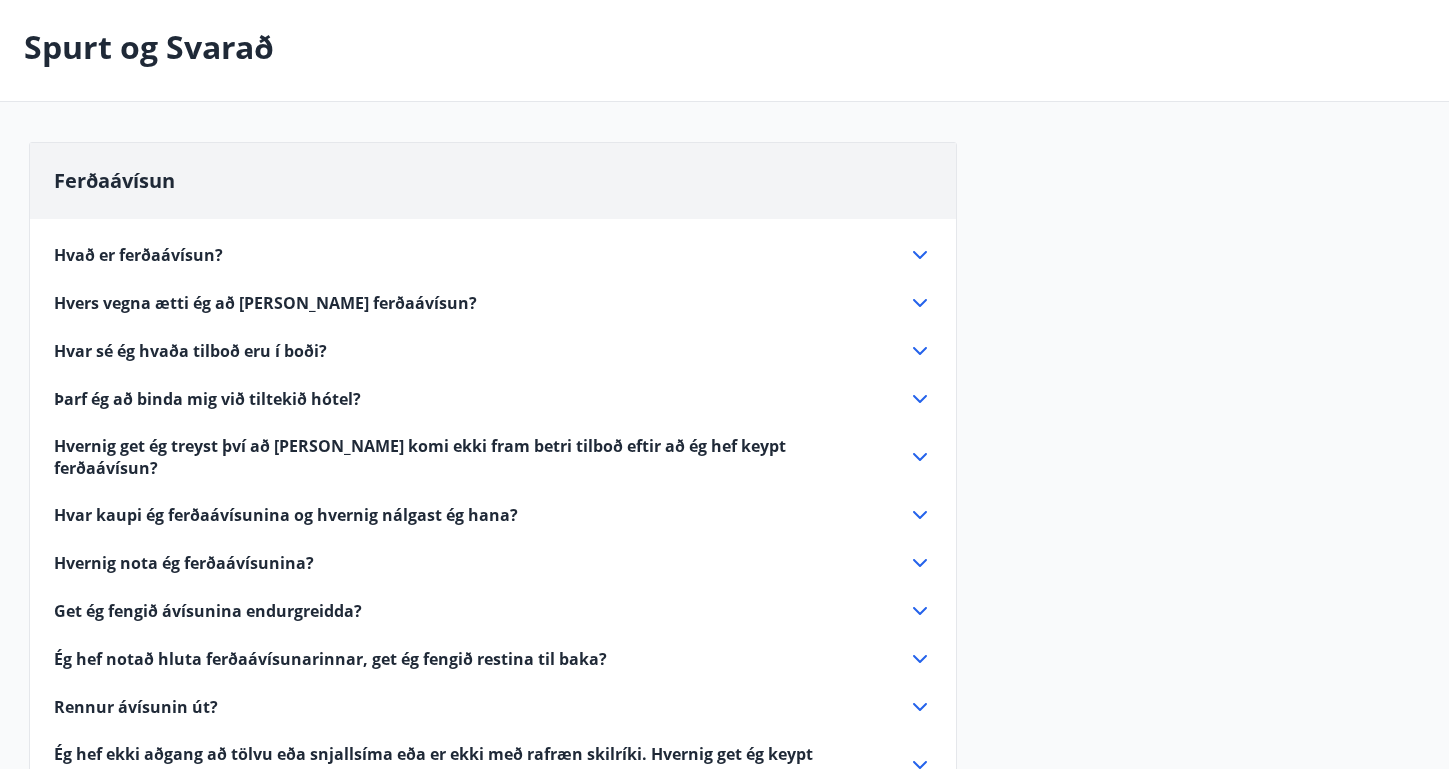 click 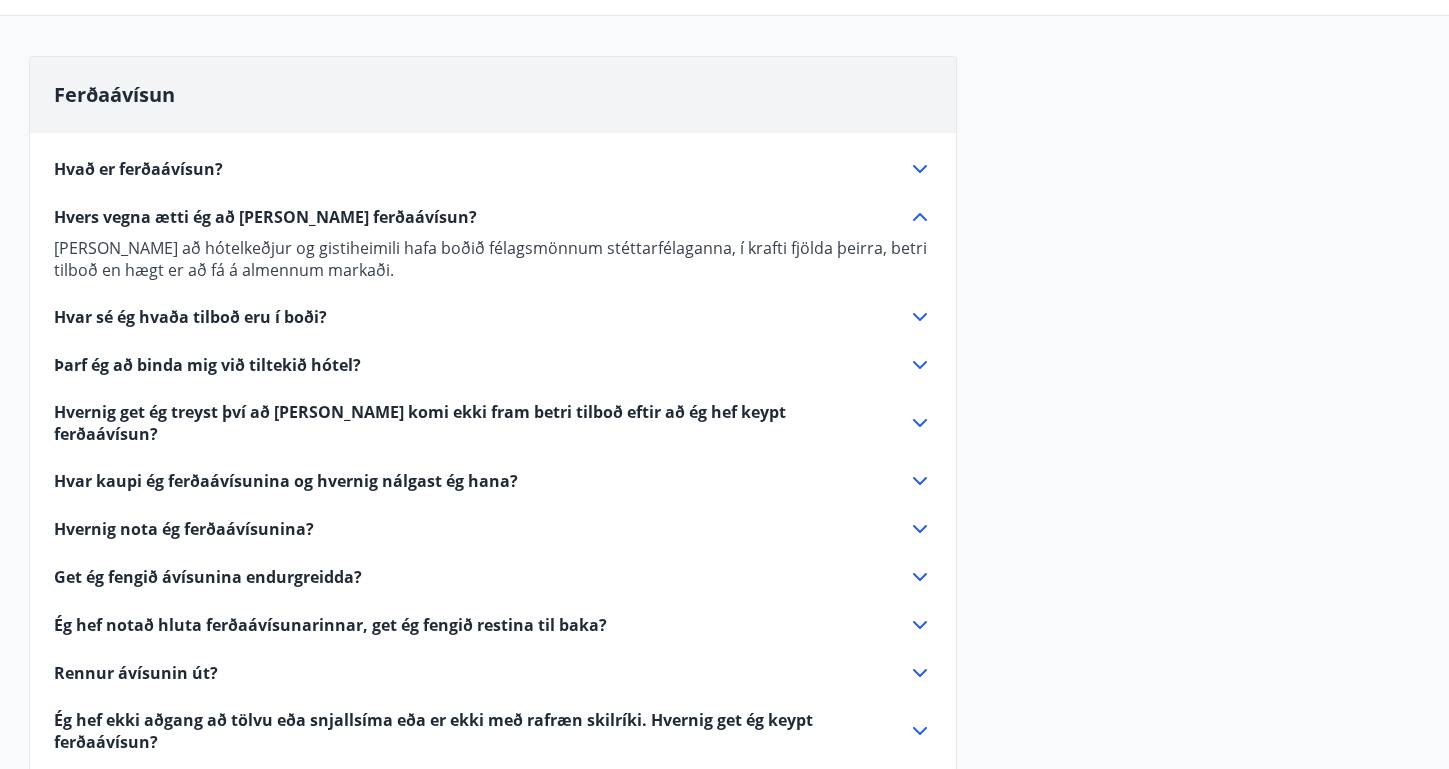 scroll, scrollTop: 188, scrollLeft: 0, axis: vertical 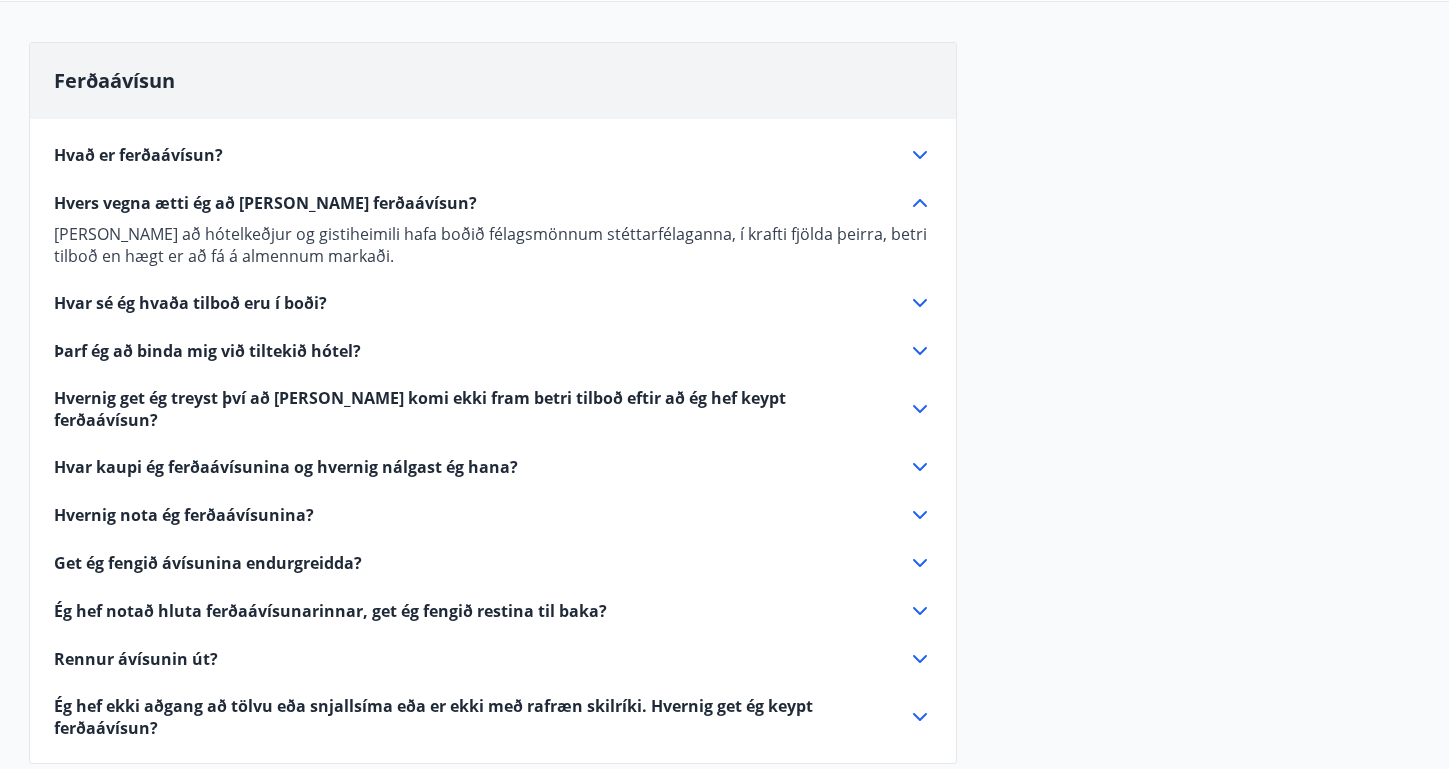 click 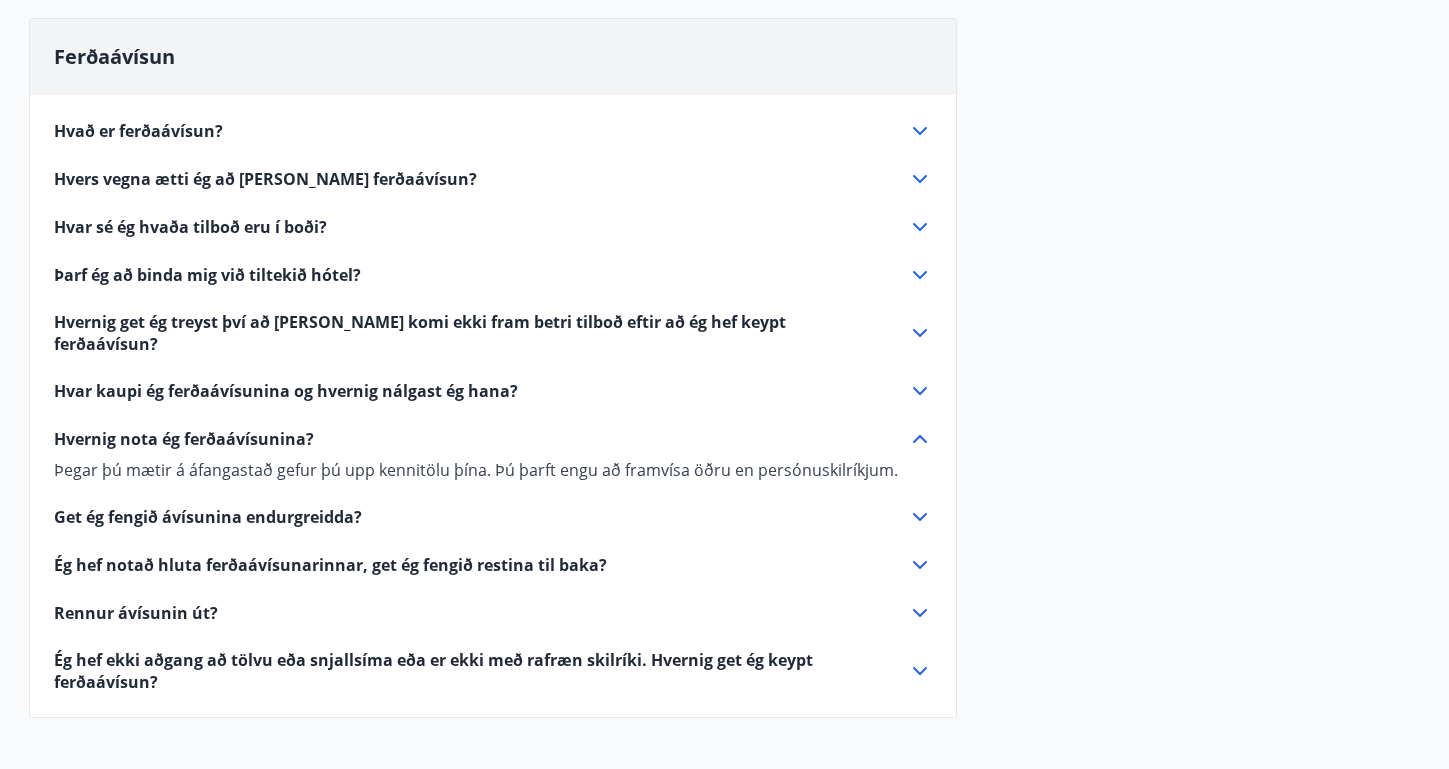 scroll, scrollTop: 221, scrollLeft: 0, axis: vertical 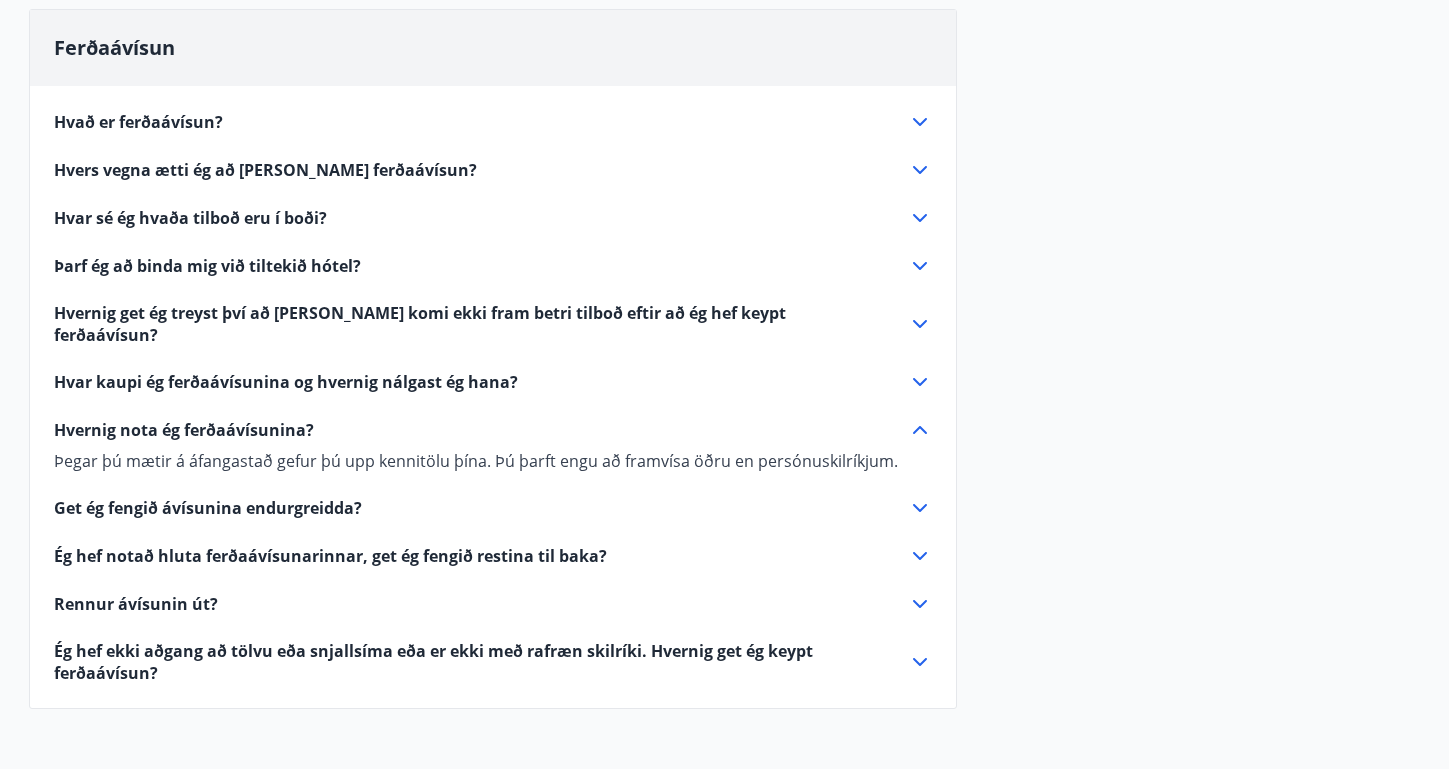 click 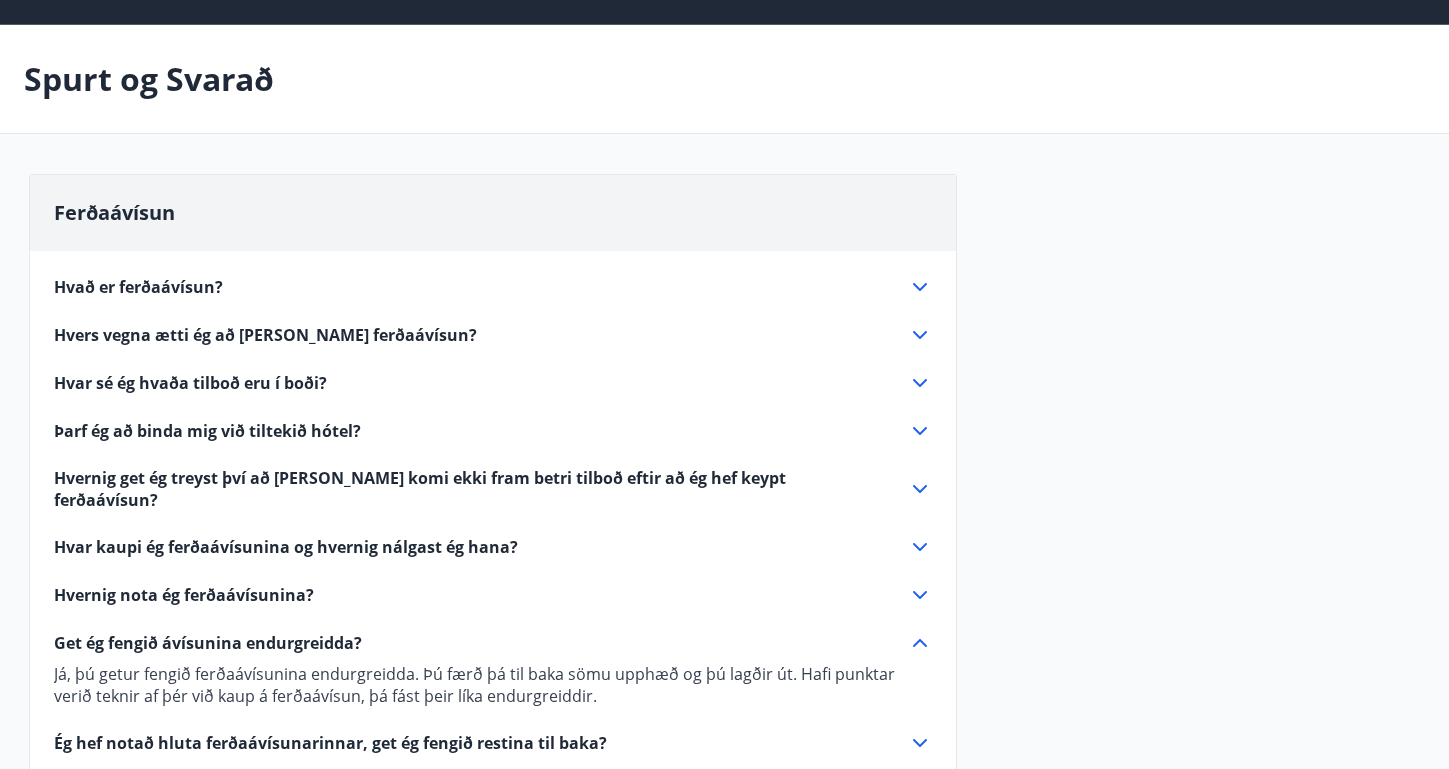 scroll, scrollTop: 54, scrollLeft: 0, axis: vertical 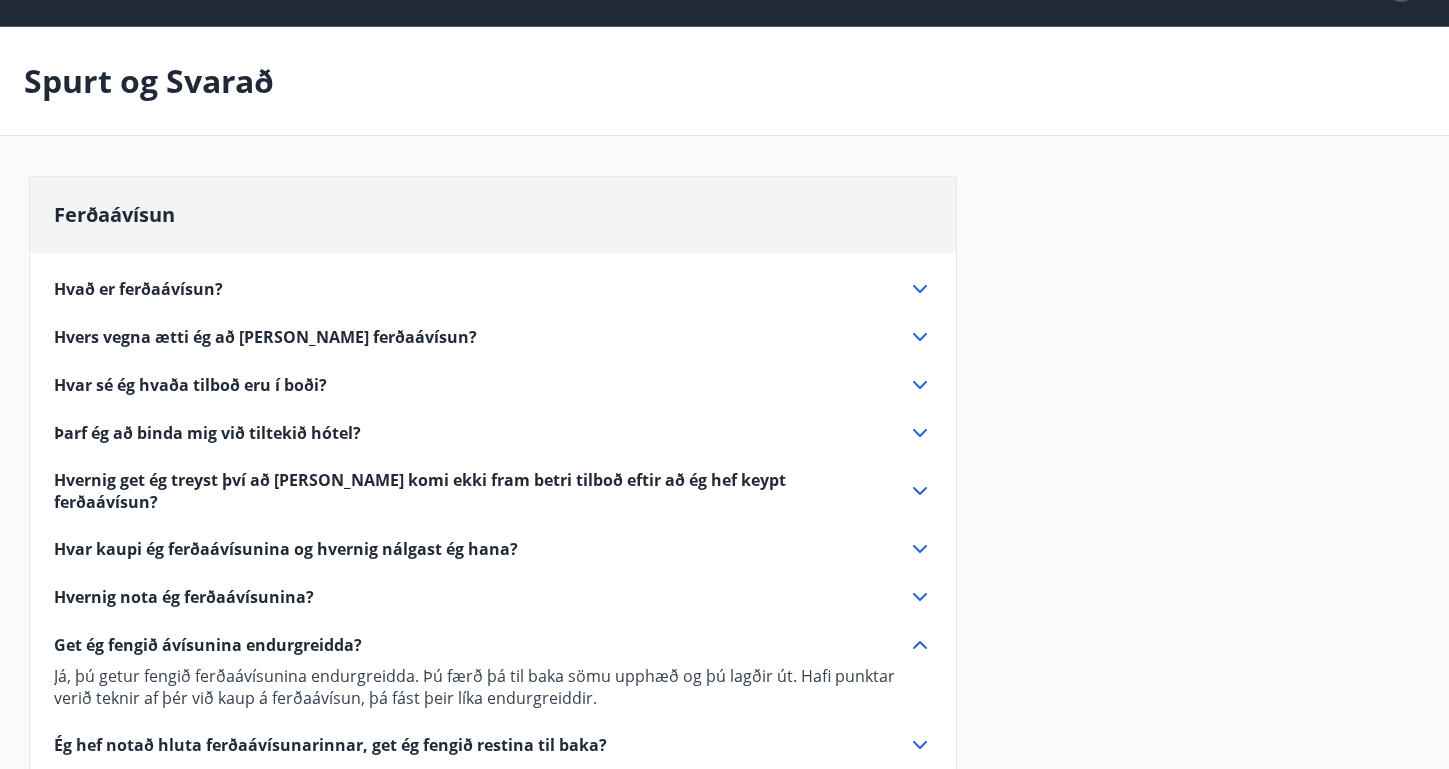 click 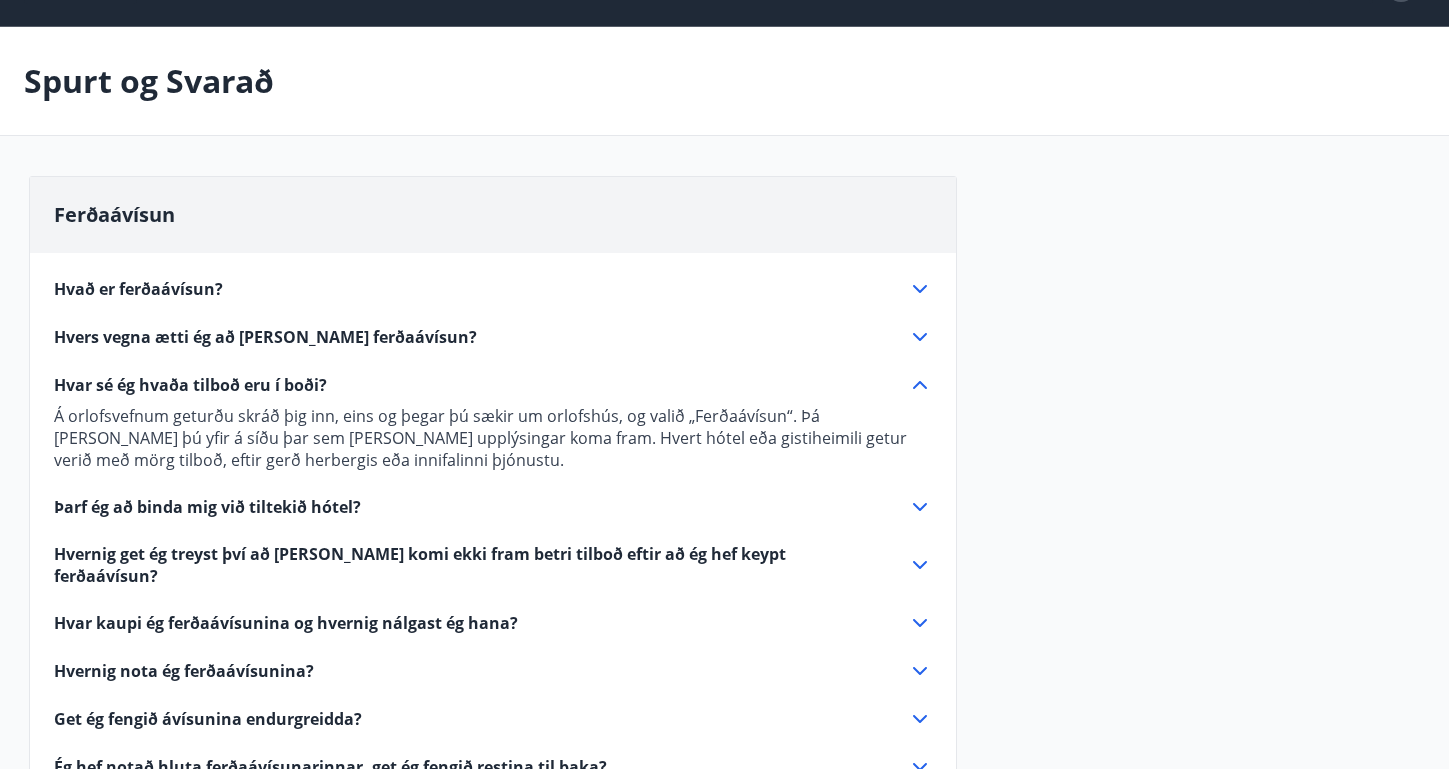 click 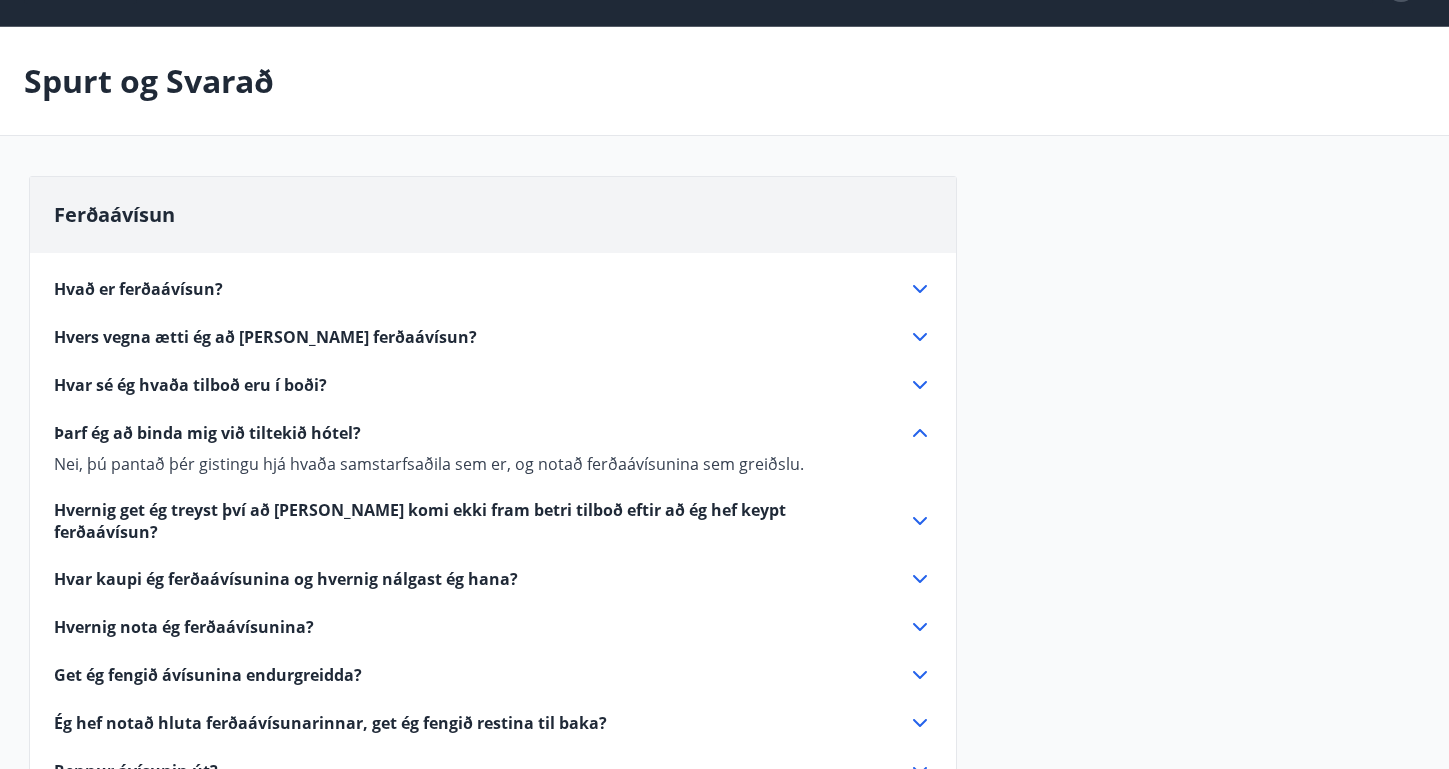 click 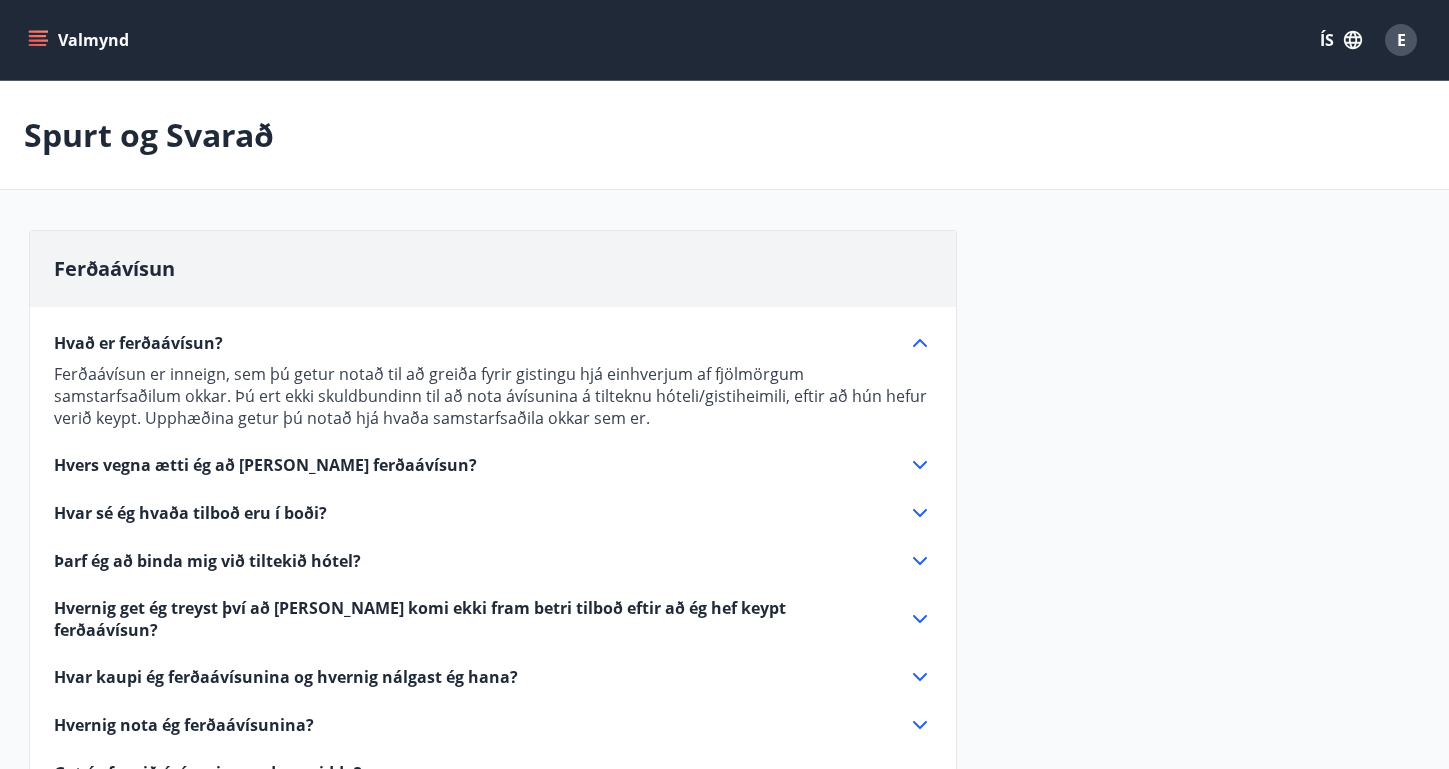 scroll, scrollTop: 0, scrollLeft: 0, axis: both 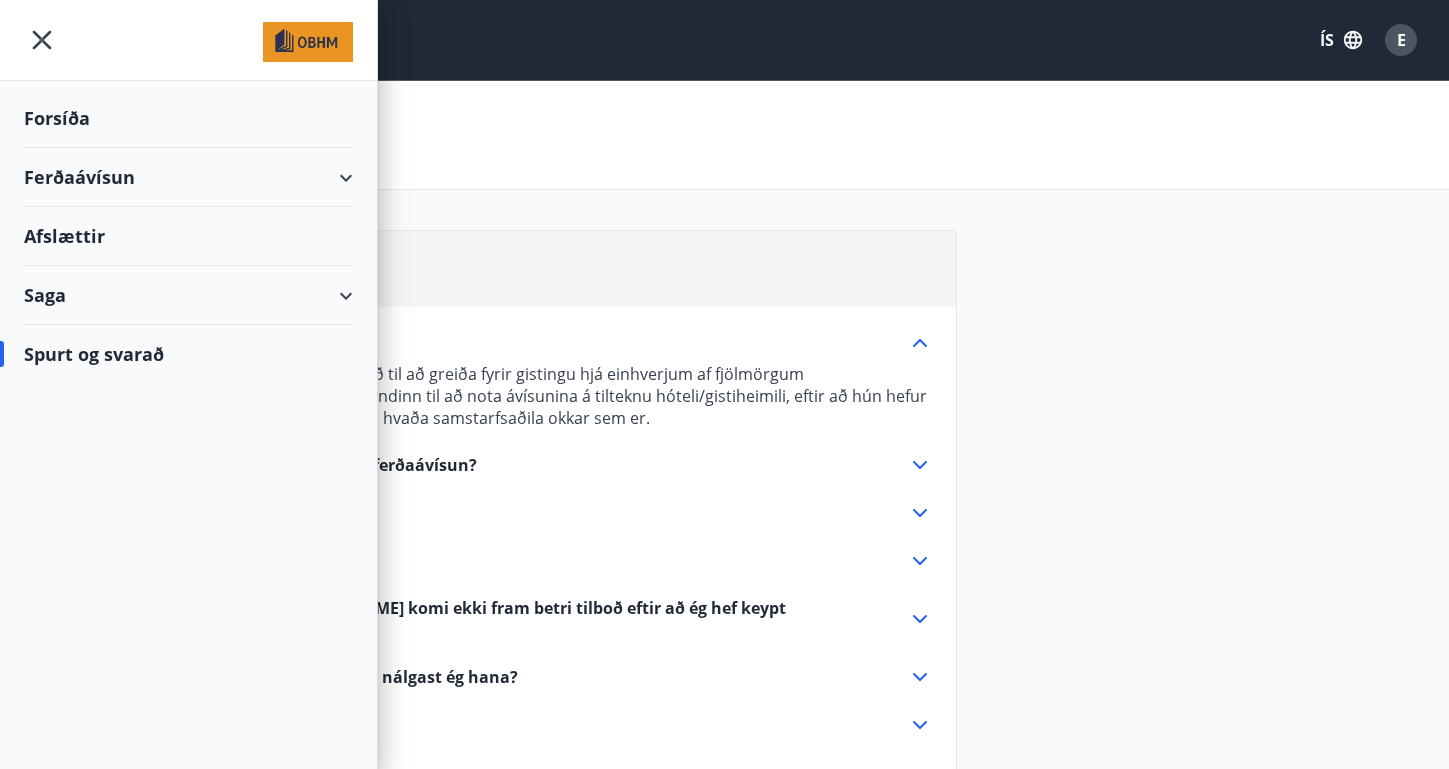 click on "Forsíða" at bounding box center [188, 118] 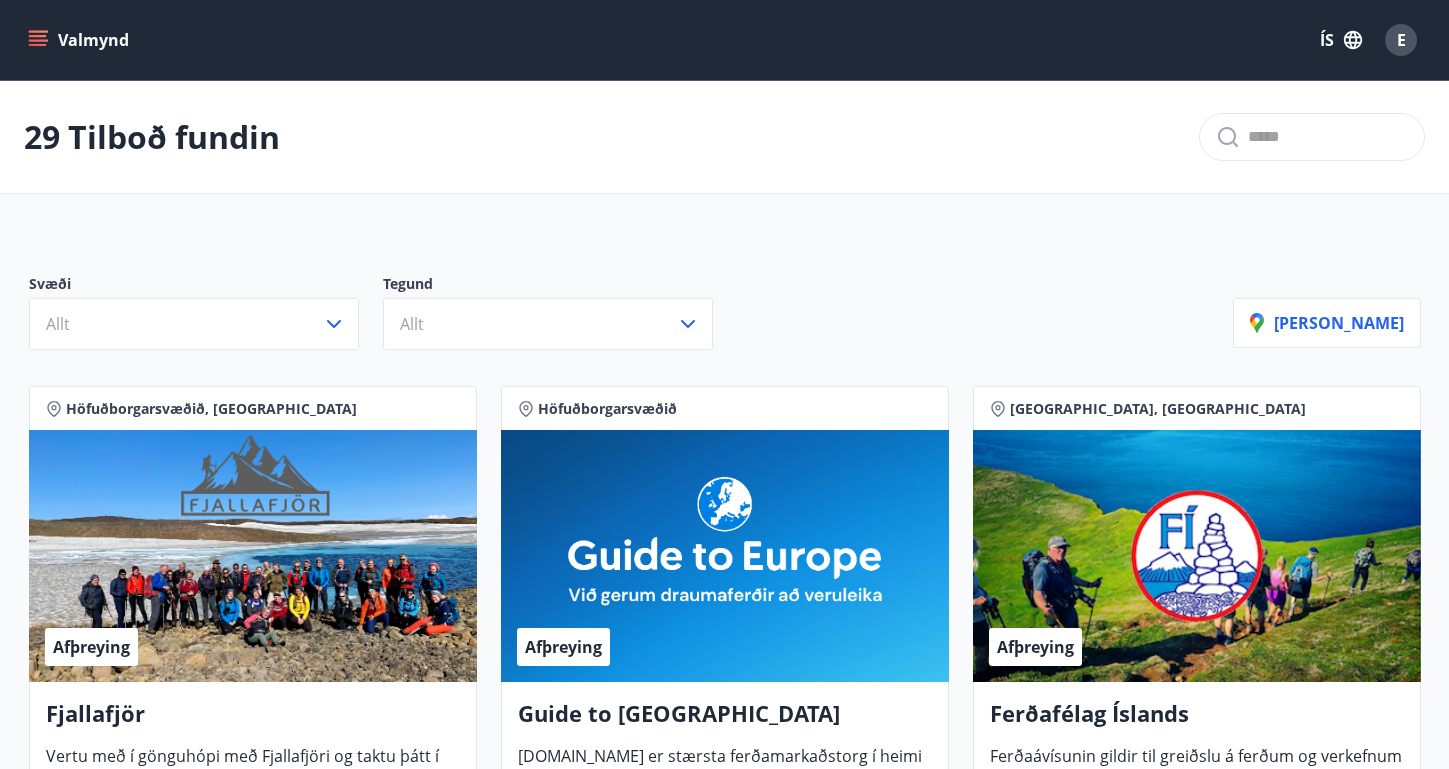 scroll, scrollTop: 0, scrollLeft: 0, axis: both 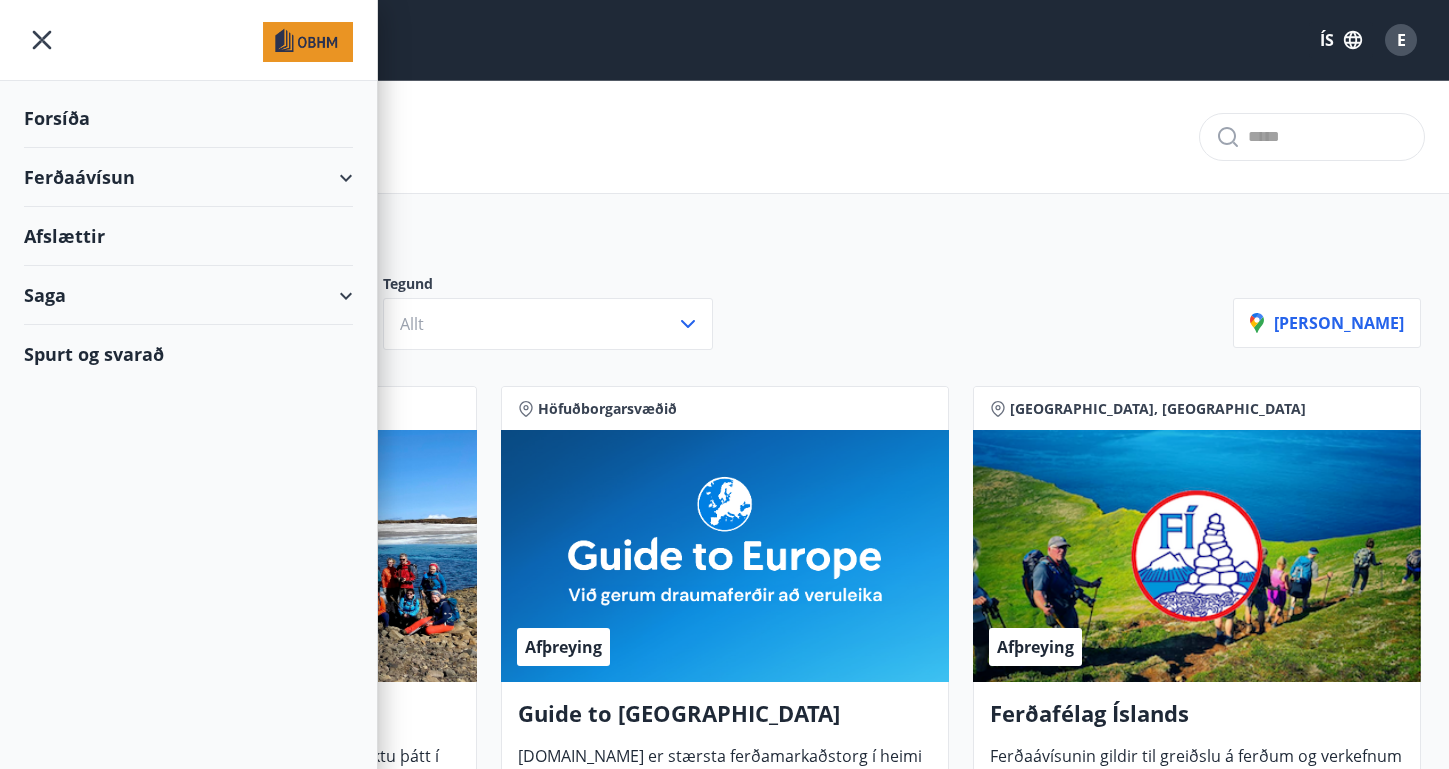 click on "Forsíða" at bounding box center (188, 118) 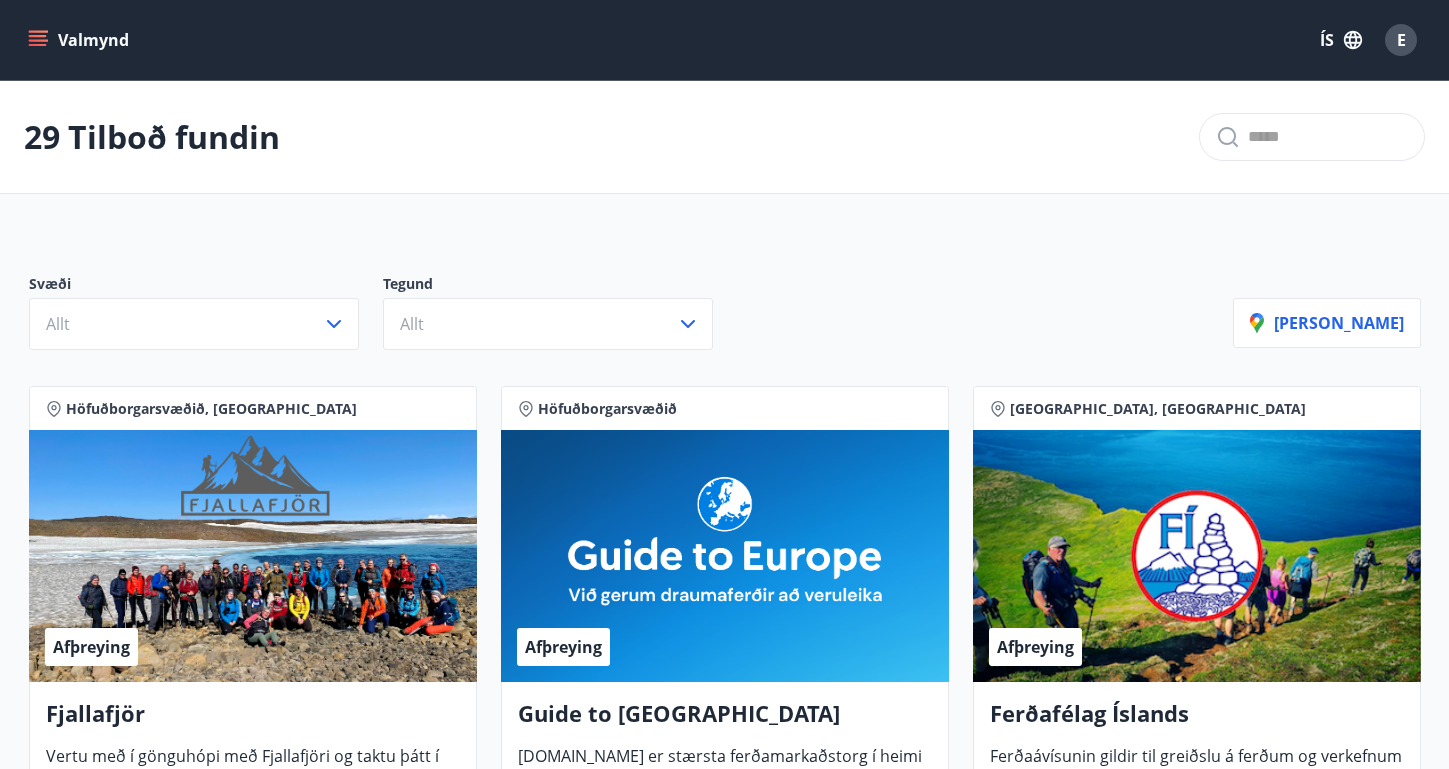 click on "Valmynd" at bounding box center (80, 40) 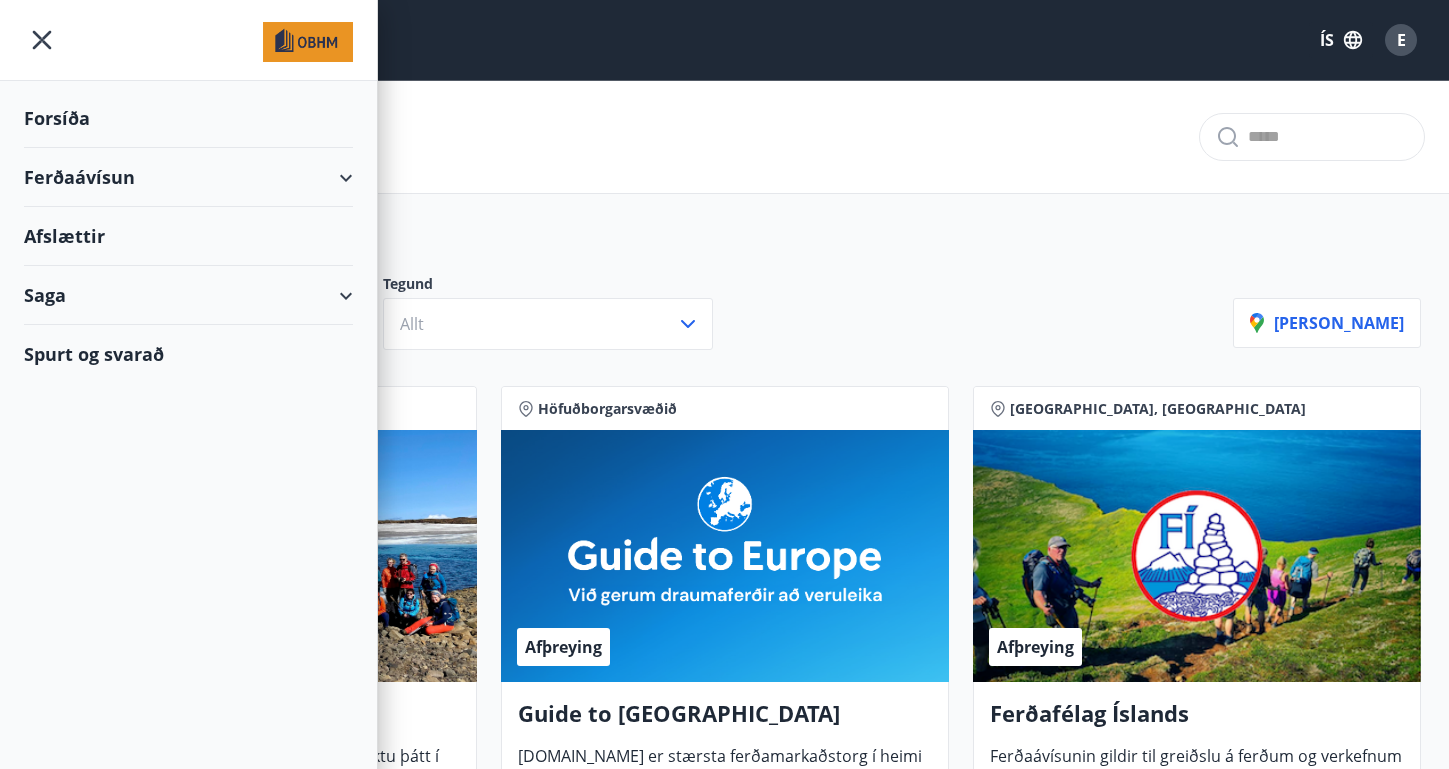 click at bounding box center [308, 42] 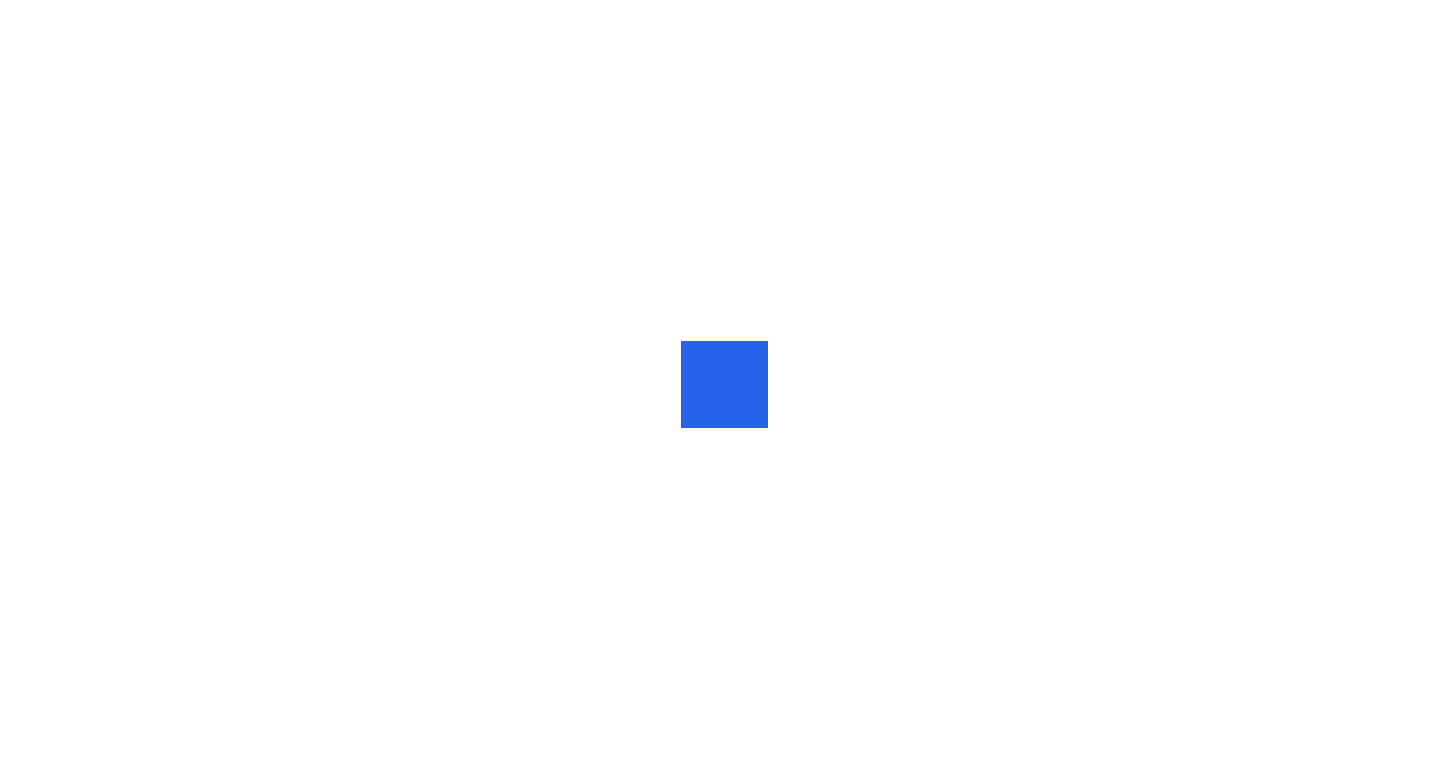 scroll, scrollTop: 0, scrollLeft: 0, axis: both 